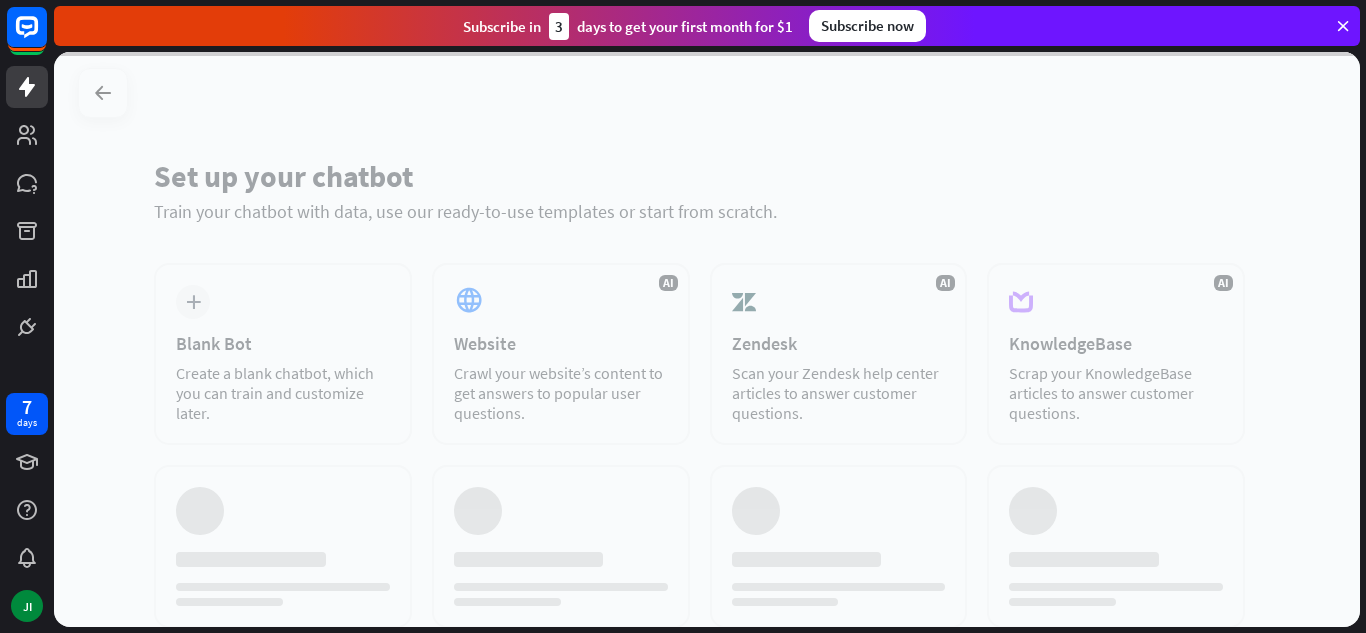 scroll, scrollTop: 0, scrollLeft: 0, axis: both 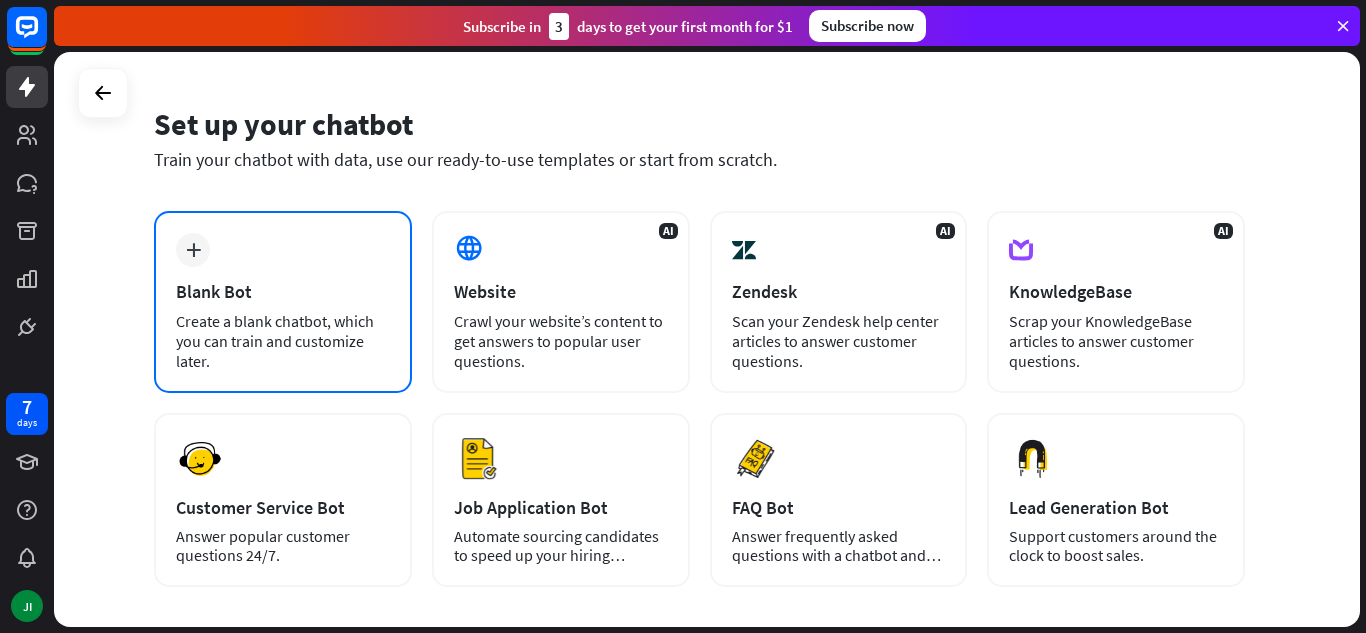 click on "Blank Bot" at bounding box center [283, 291] 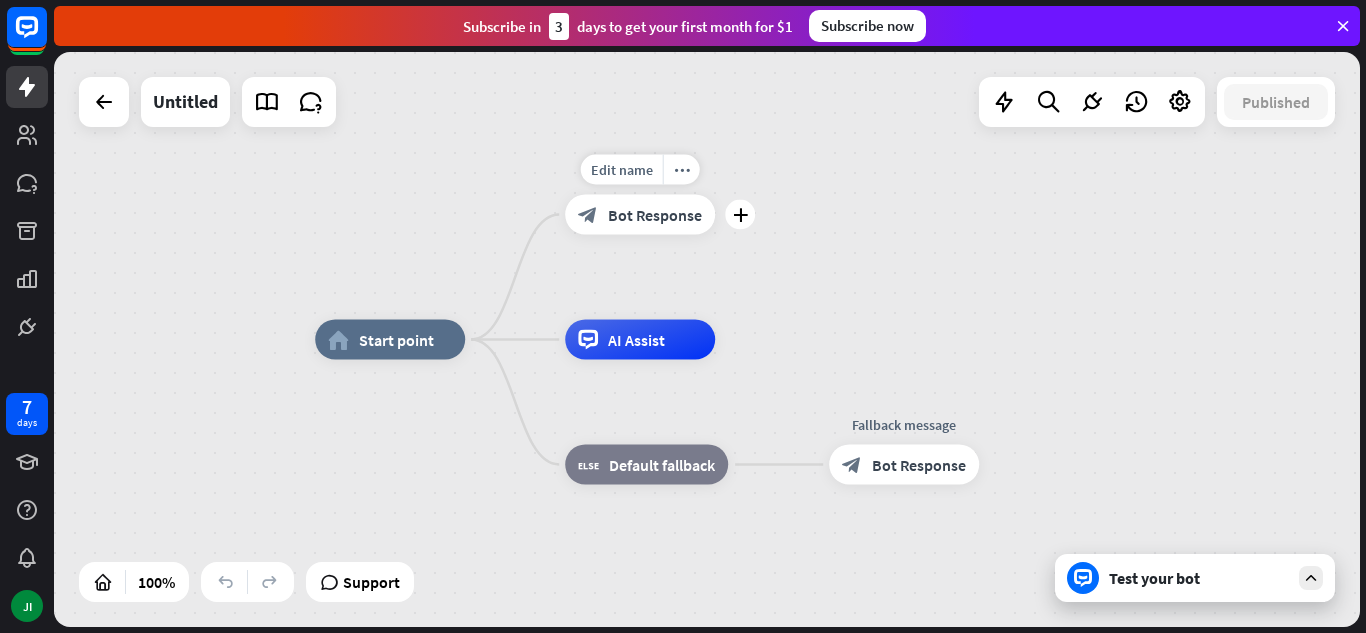 click on "Bot Response" at bounding box center (655, 215) 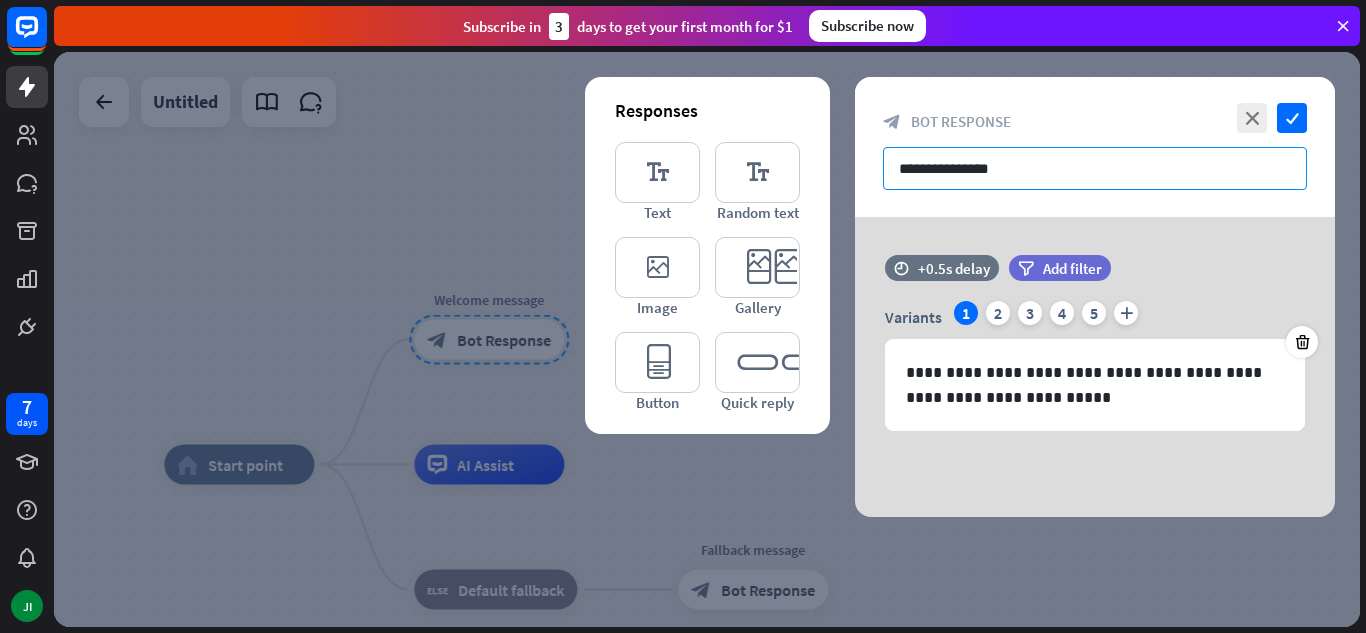 drag, startPoint x: 1046, startPoint y: 171, endPoint x: 873, endPoint y: 170, distance: 173.00288 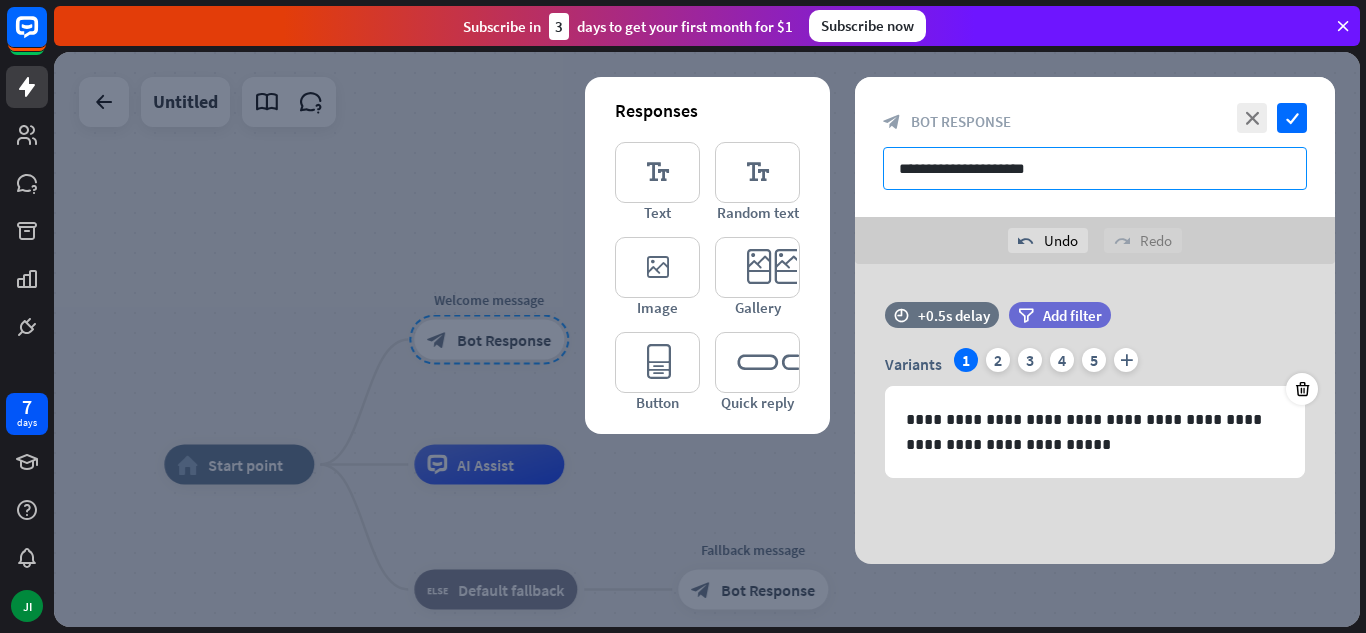 click on "**********" at bounding box center [1095, 168] 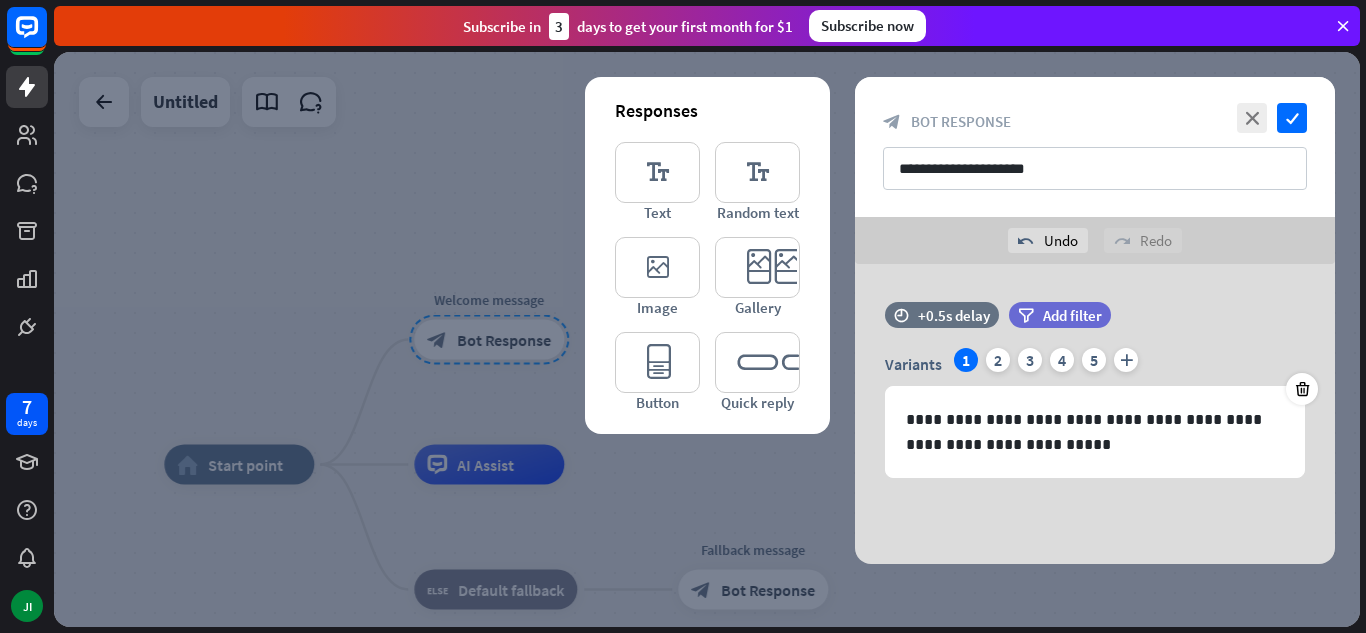 click on "**********" at bounding box center [1095, 414] 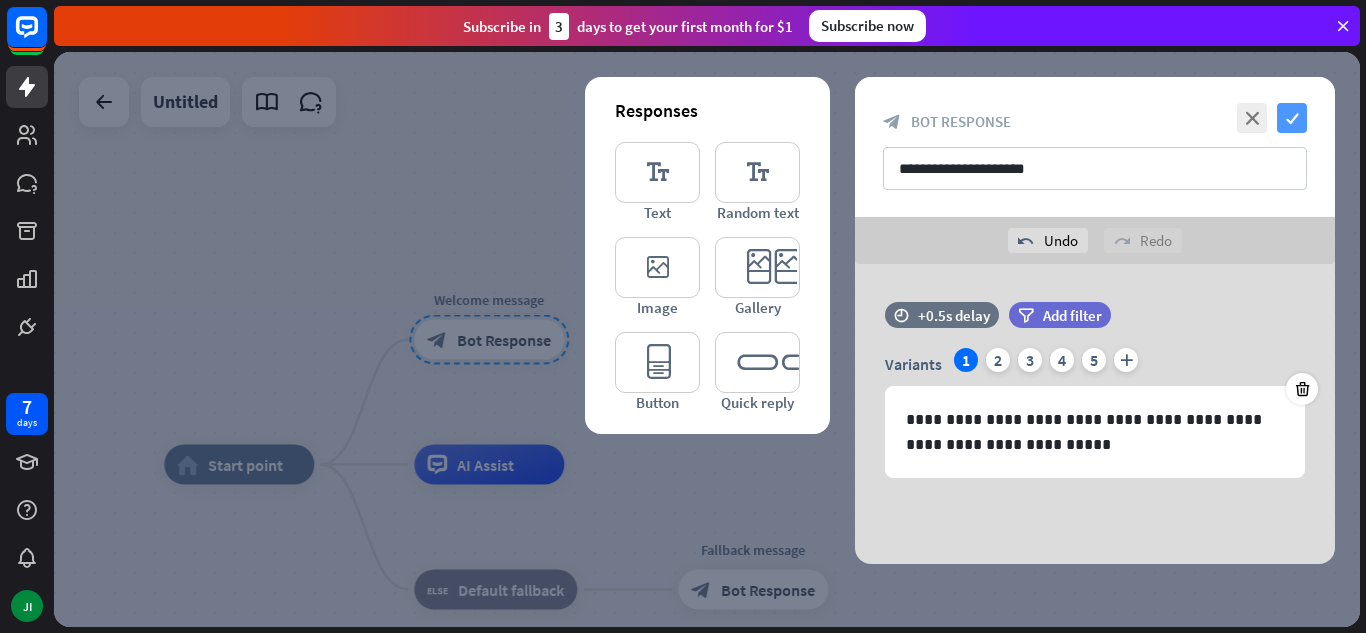 click on "check" at bounding box center [1292, 118] 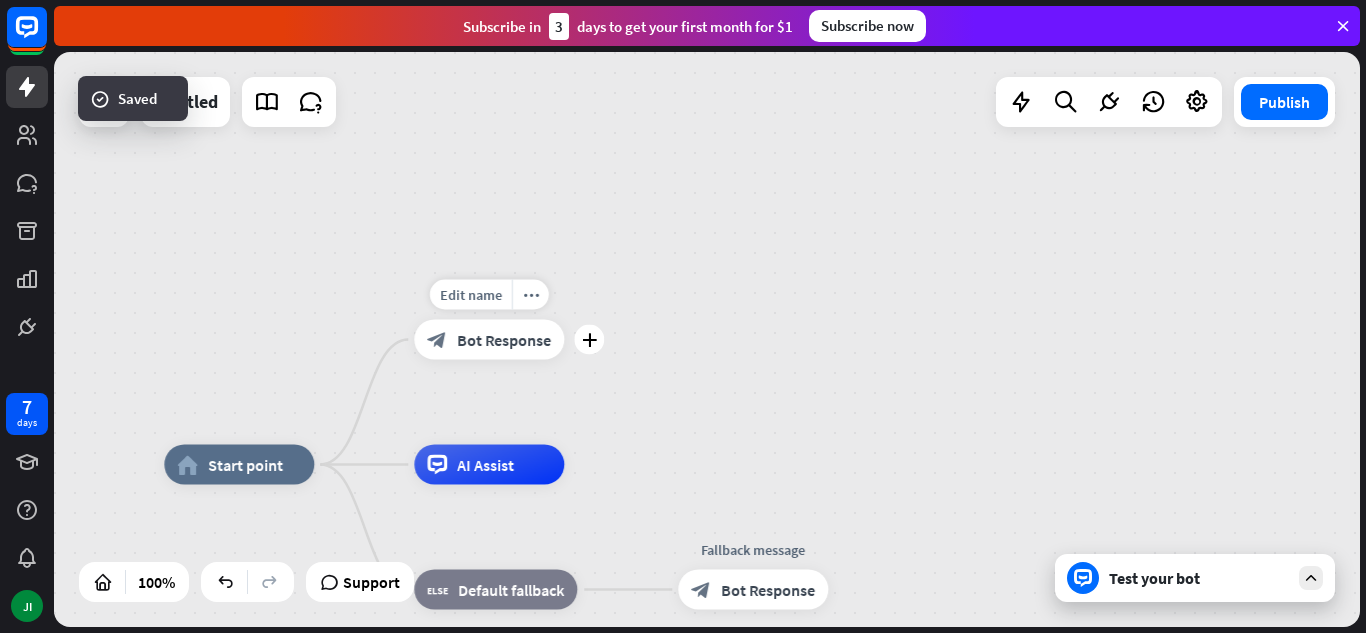 click on "block_bot_response   Bot Response" at bounding box center [489, 340] 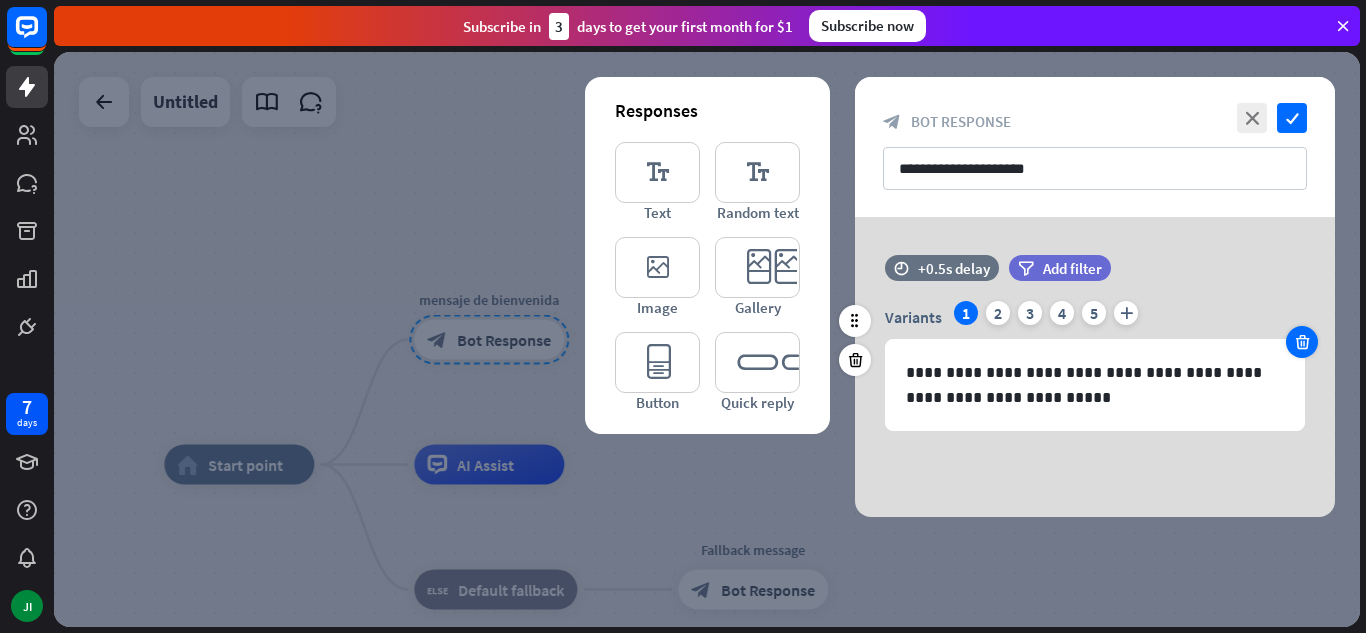 click at bounding box center (1302, 342) 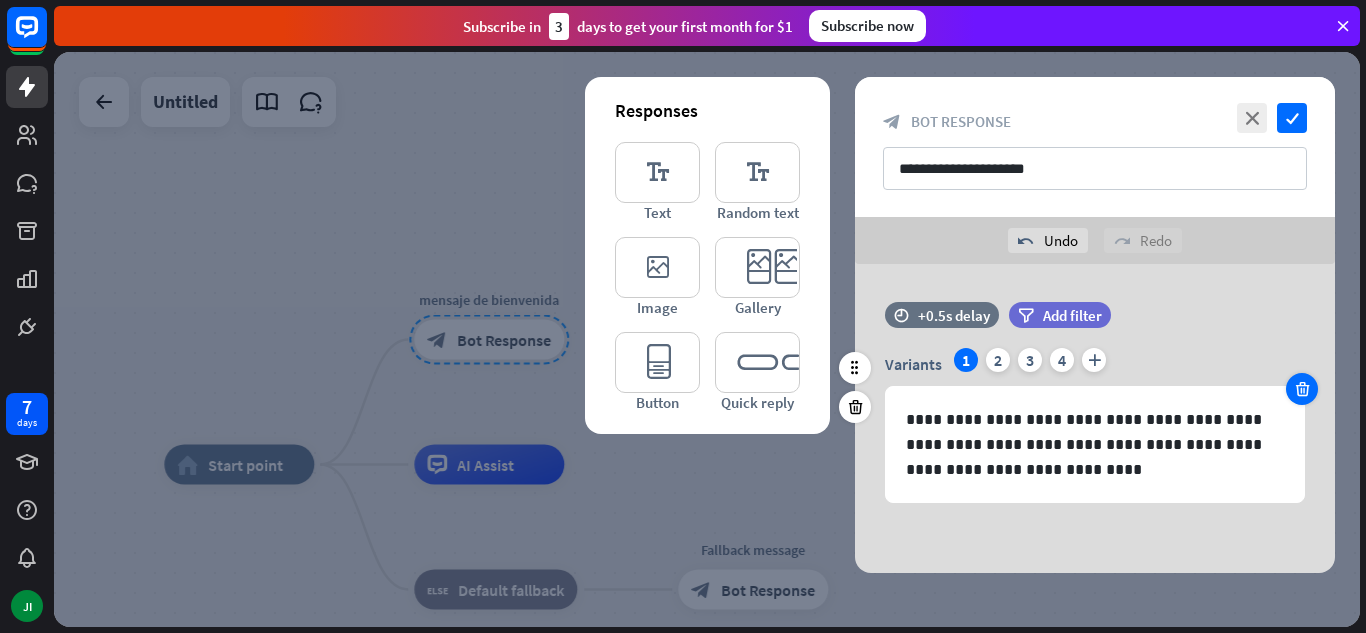 click at bounding box center [1302, 389] 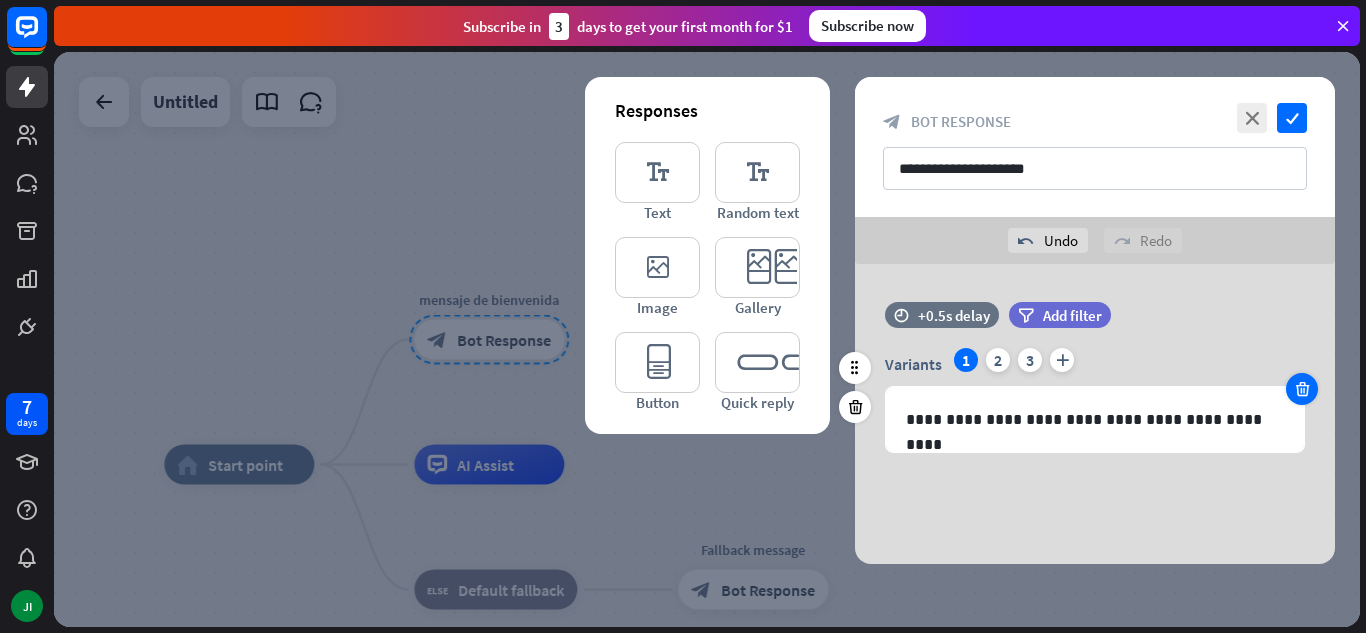 click at bounding box center [1302, 389] 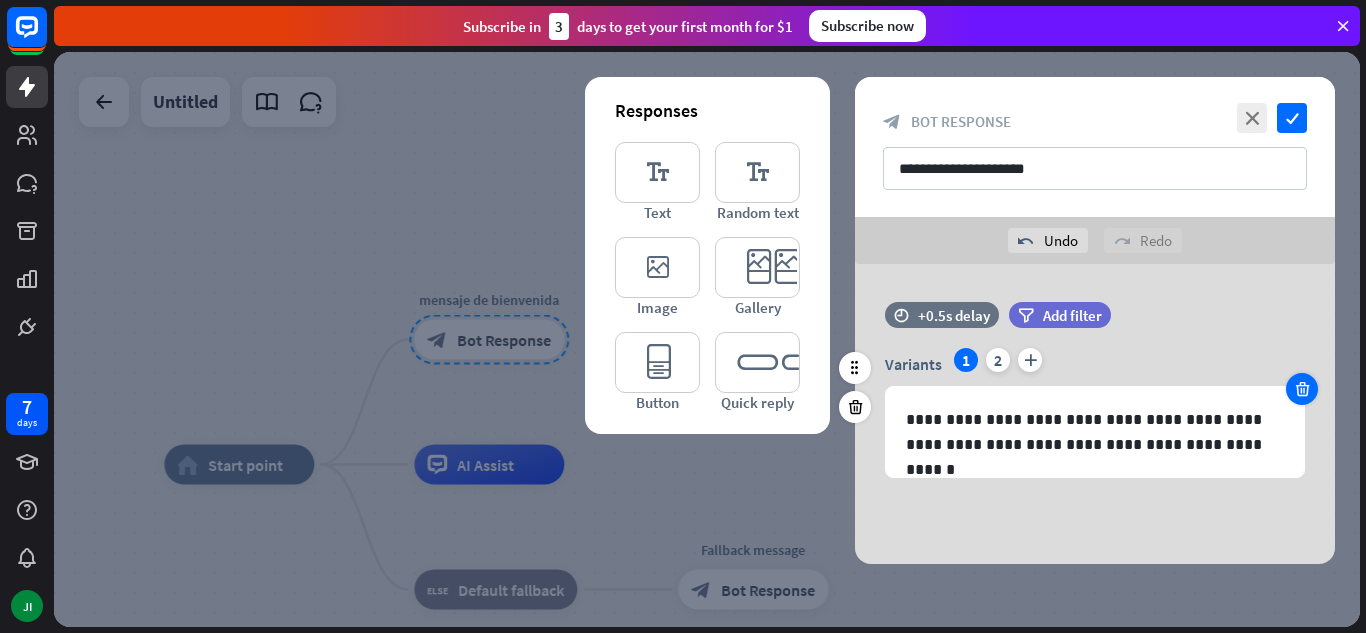 click at bounding box center [1302, 389] 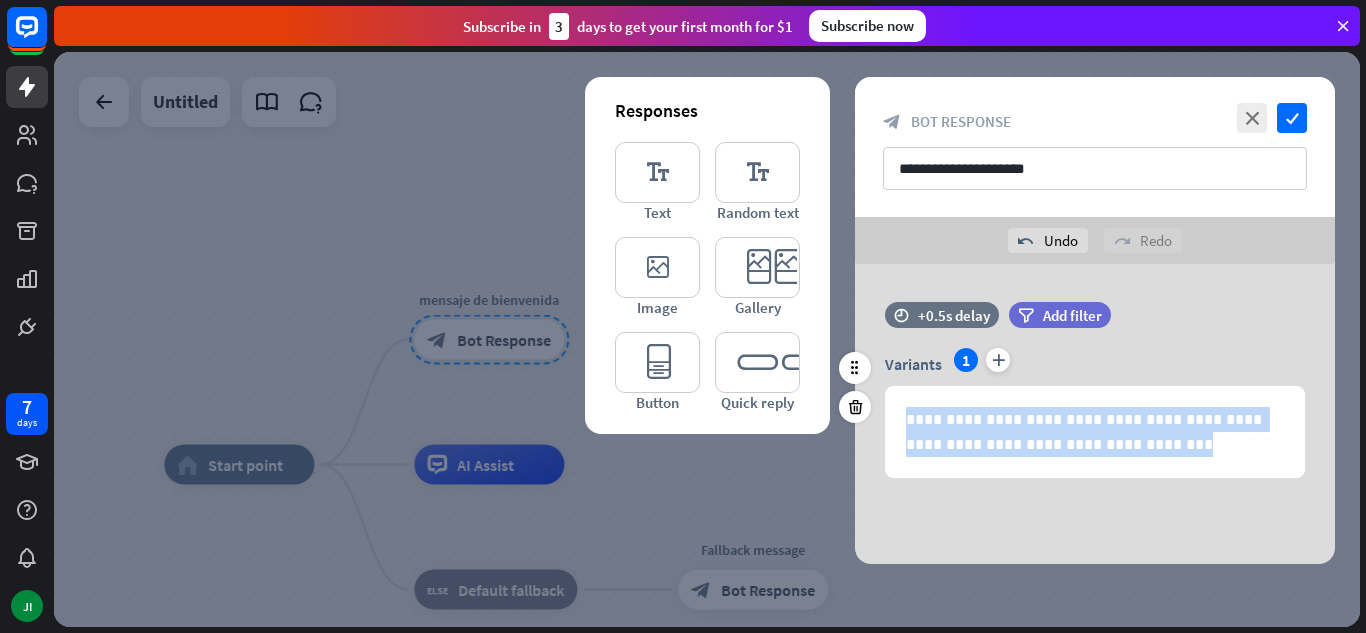 click on "**********" at bounding box center [1095, 413] 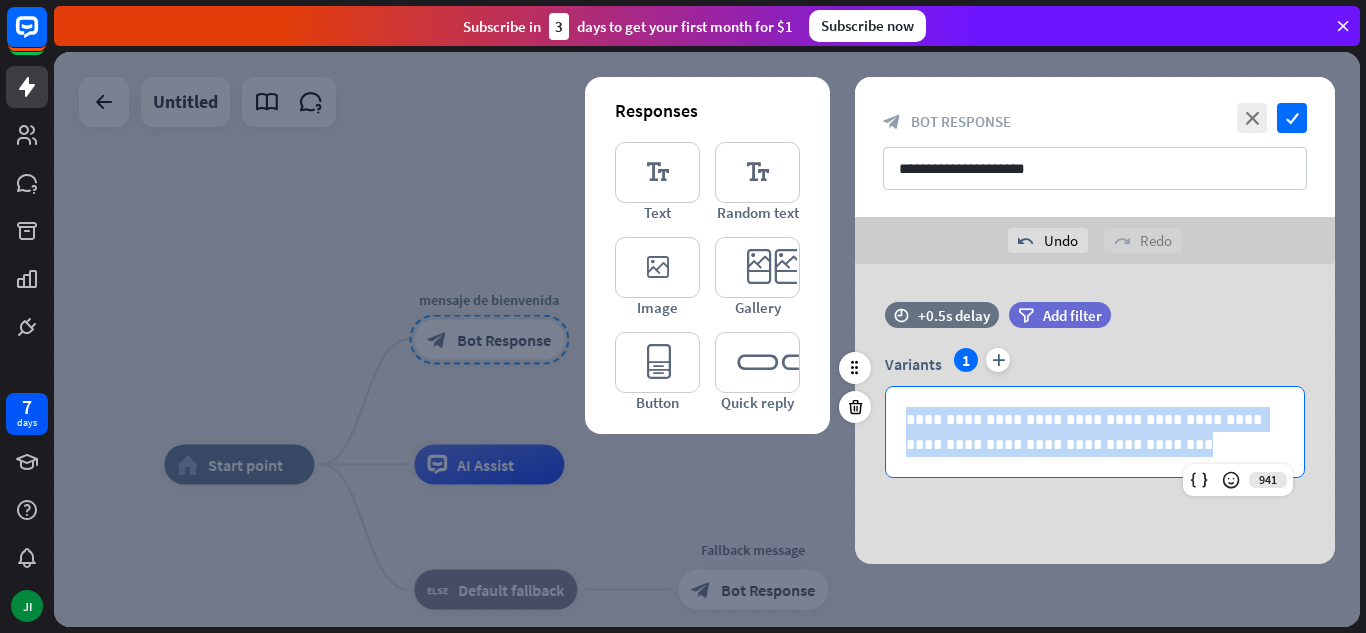 click on "**********" at bounding box center [1095, 432] 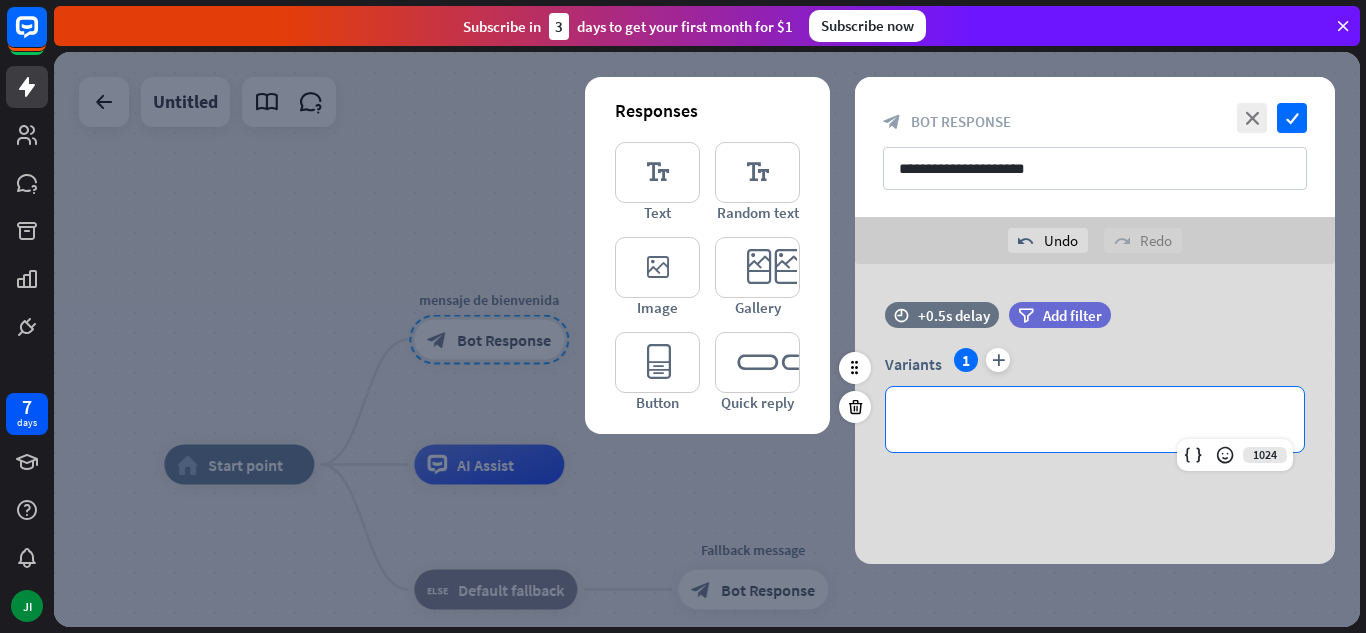 type 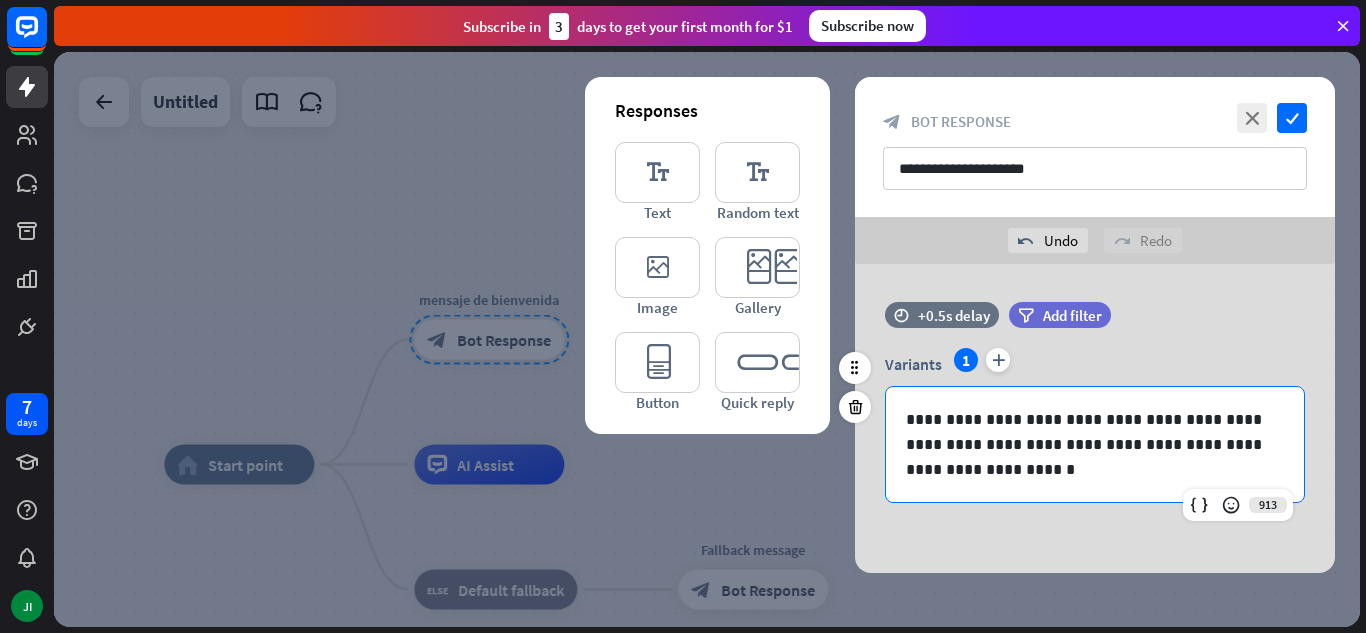 click on "**********" at bounding box center [1095, 444] 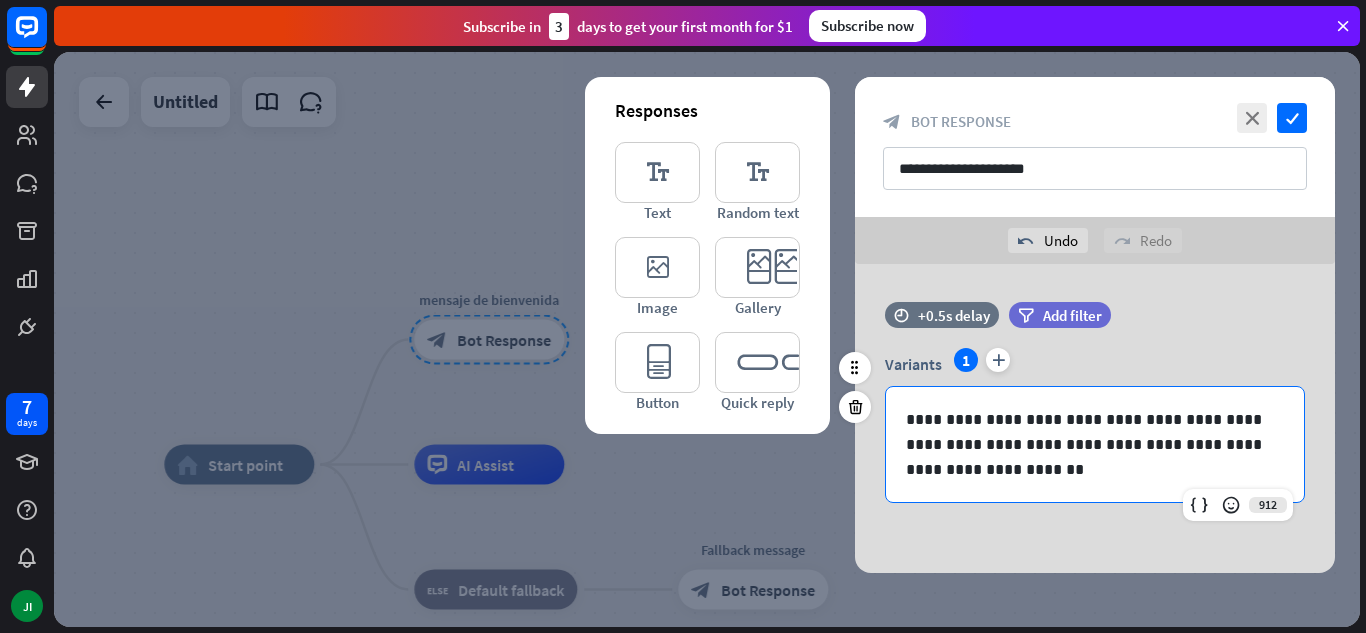 click on "**********" at bounding box center [1095, 444] 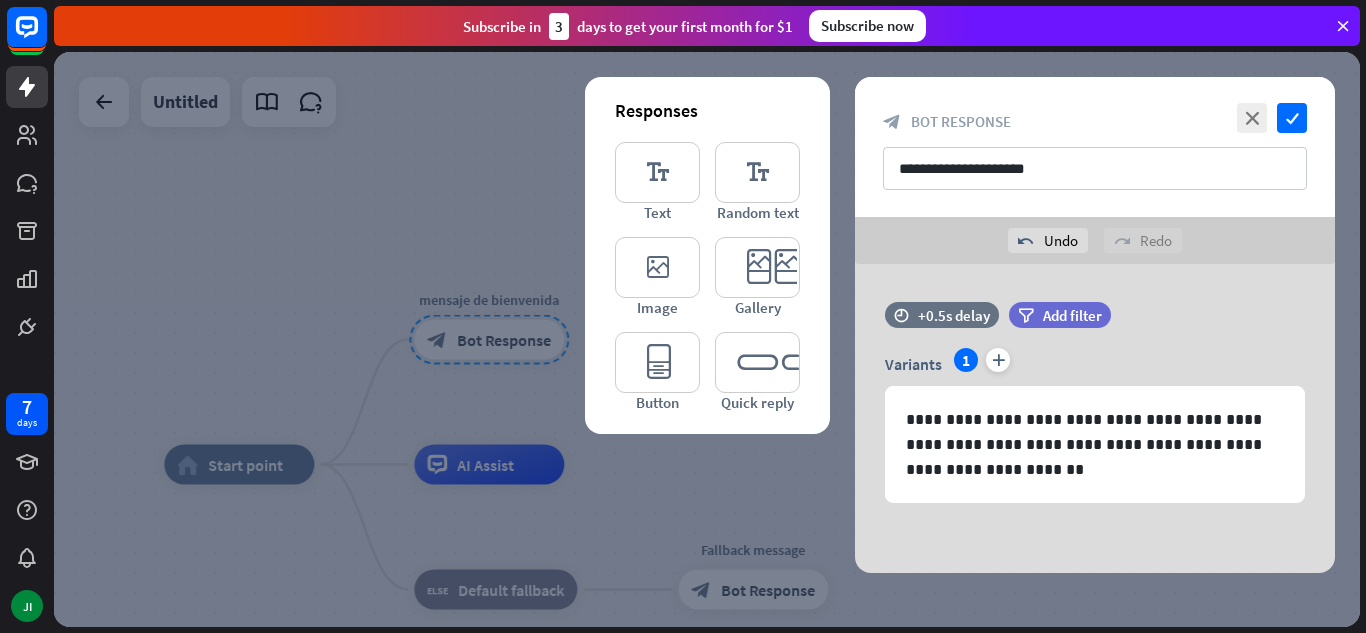 click on "**********" at bounding box center (1095, 147) 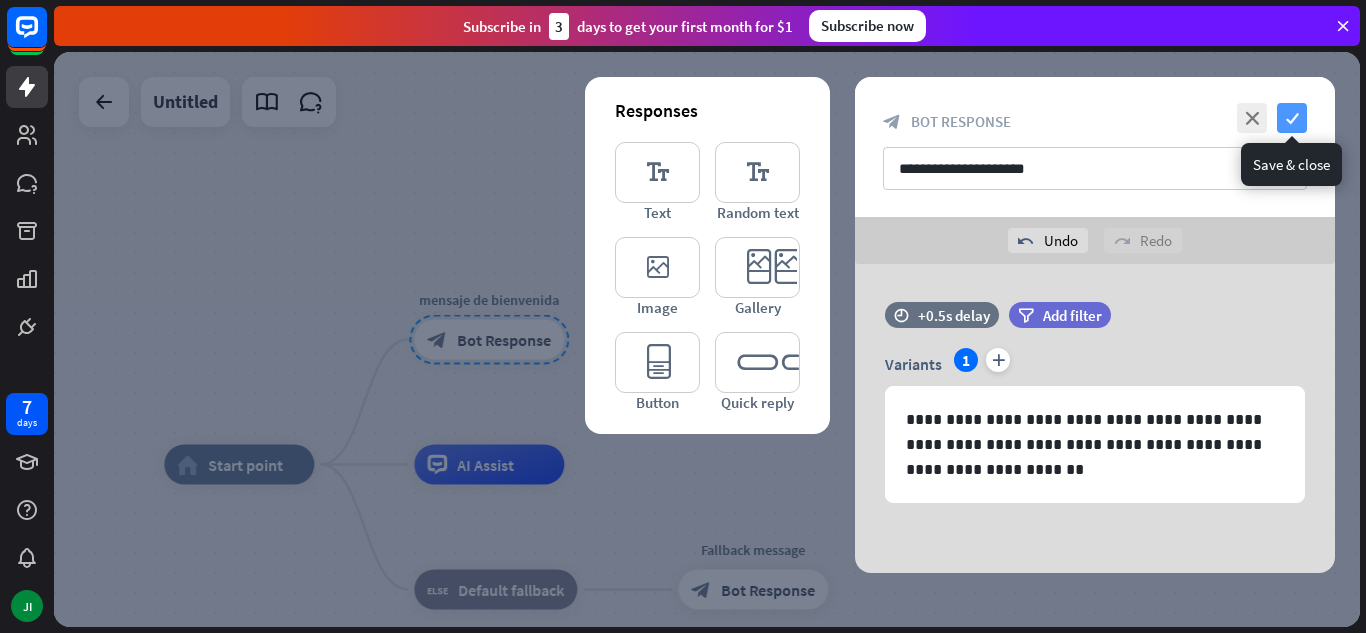 click on "check" at bounding box center [1292, 118] 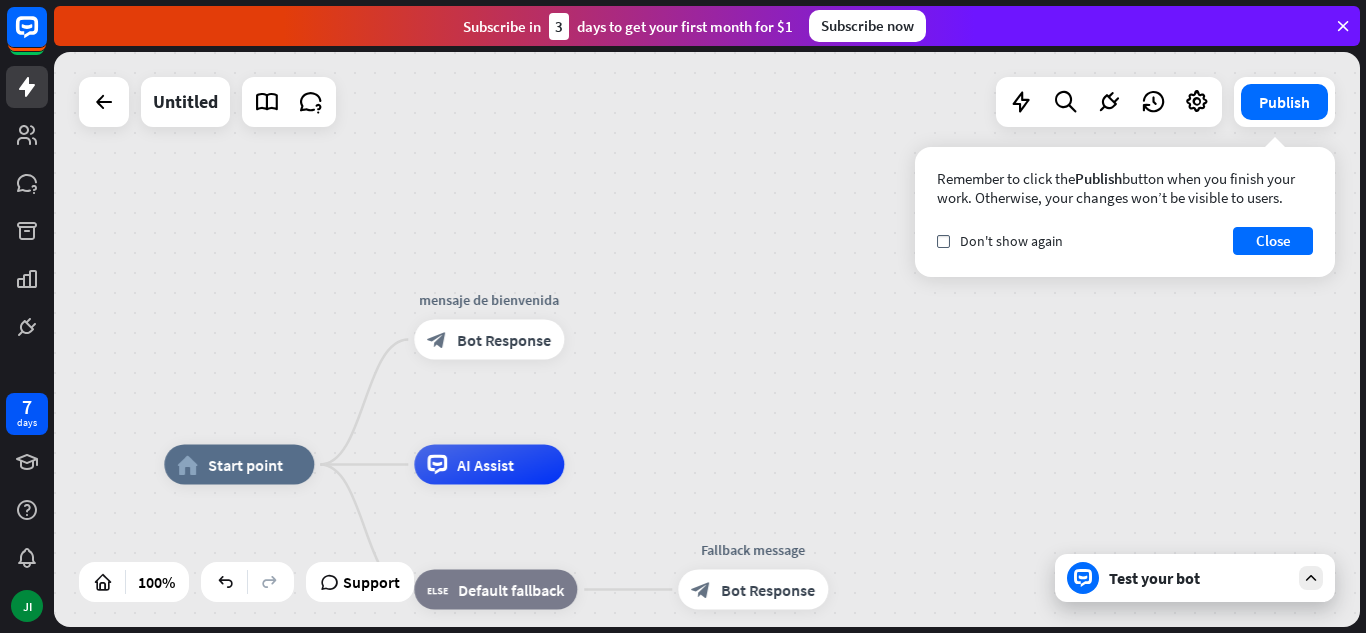 click on "Test your bot" at bounding box center [1199, 578] 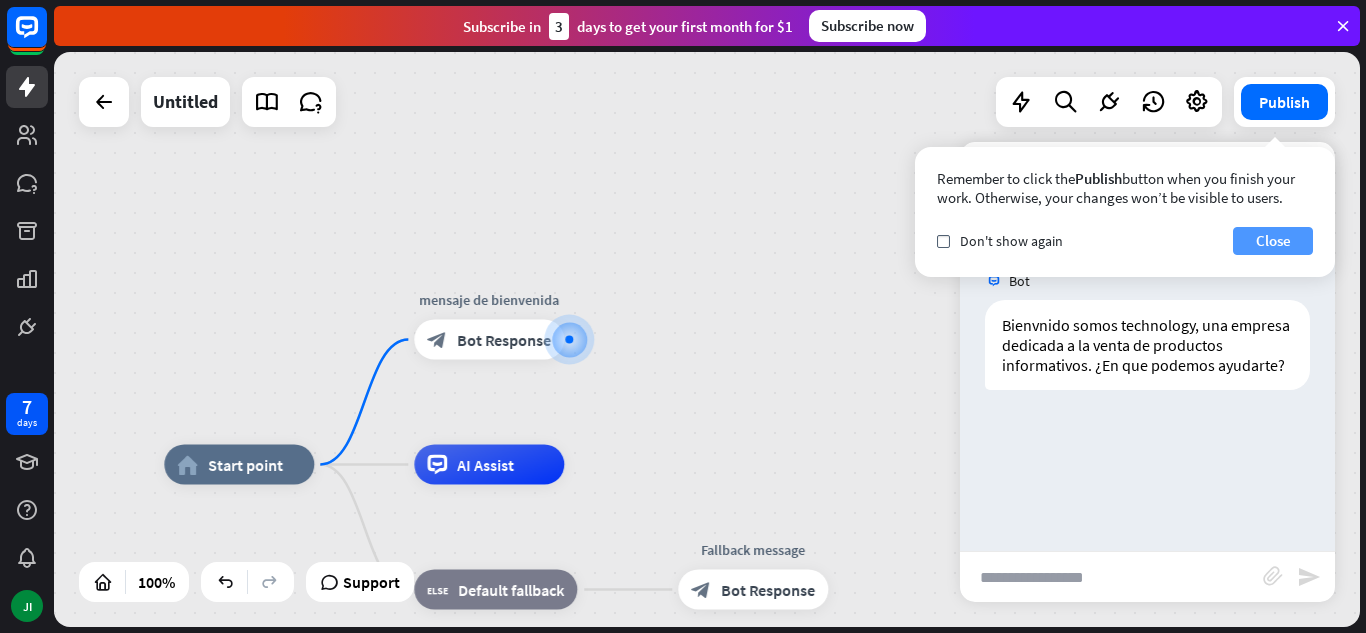 click on "Close" at bounding box center [1273, 241] 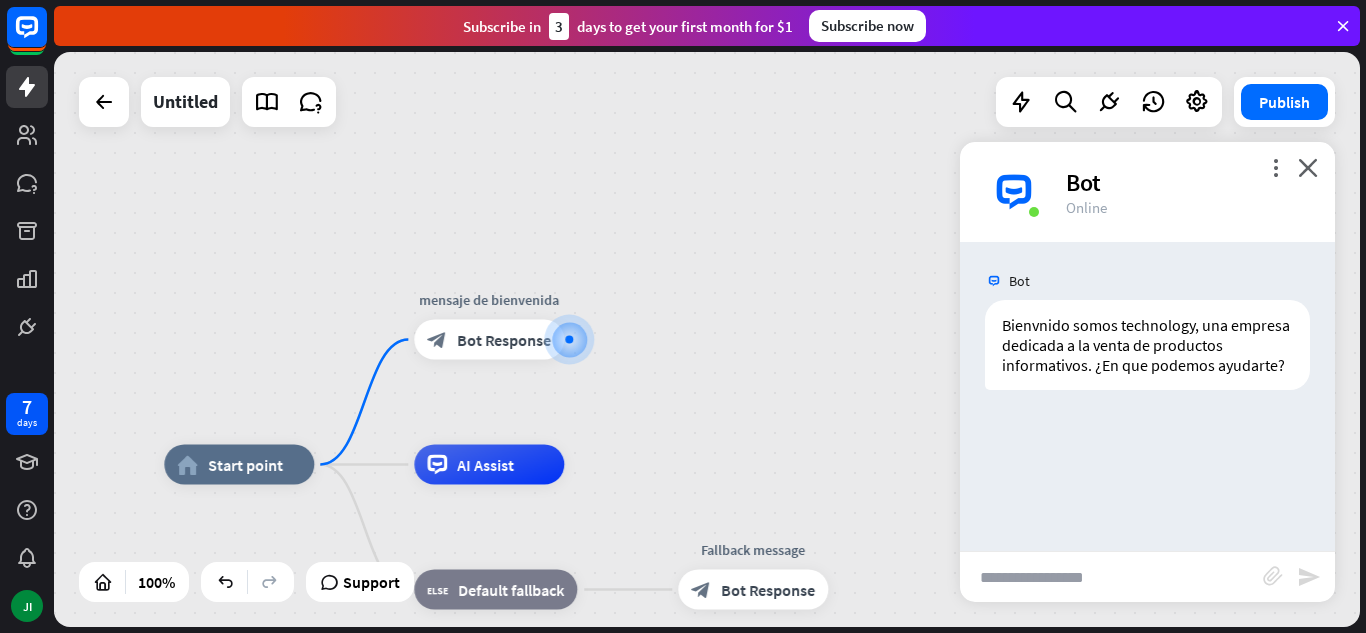 click on "Subscribe [DATE]
to get your first month for $1
Subscribe now" at bounding box center [707, 26] 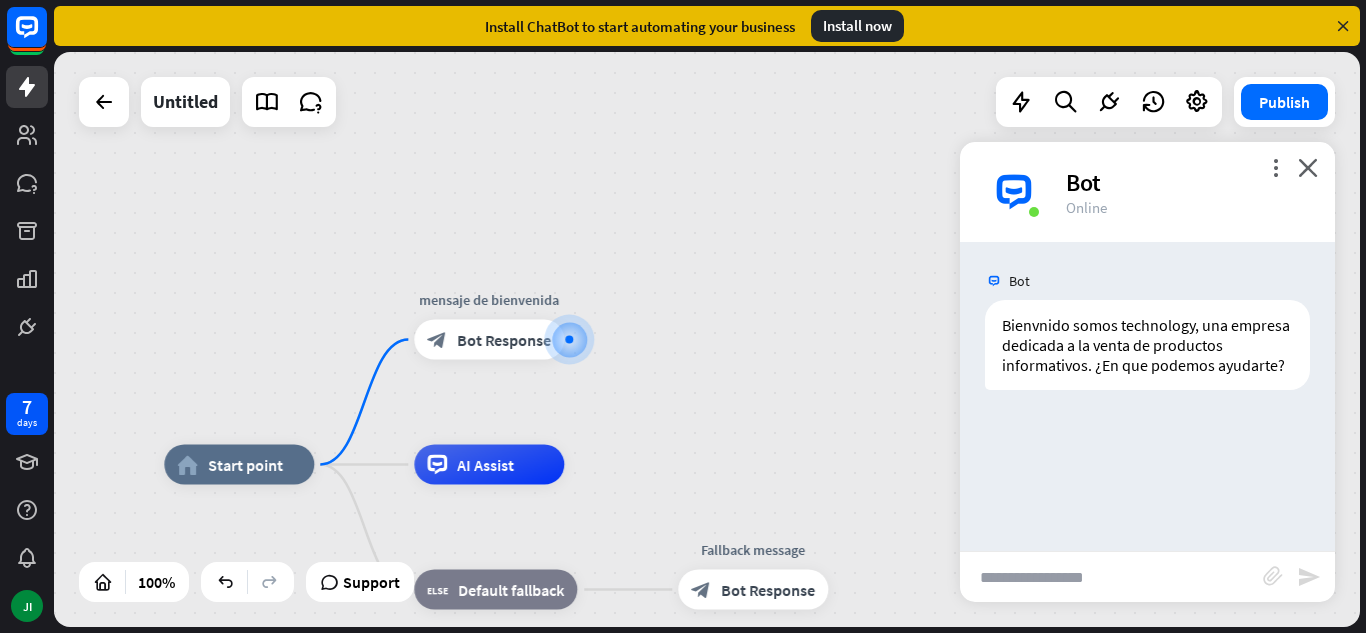 click at bounding box center (1343, 26) 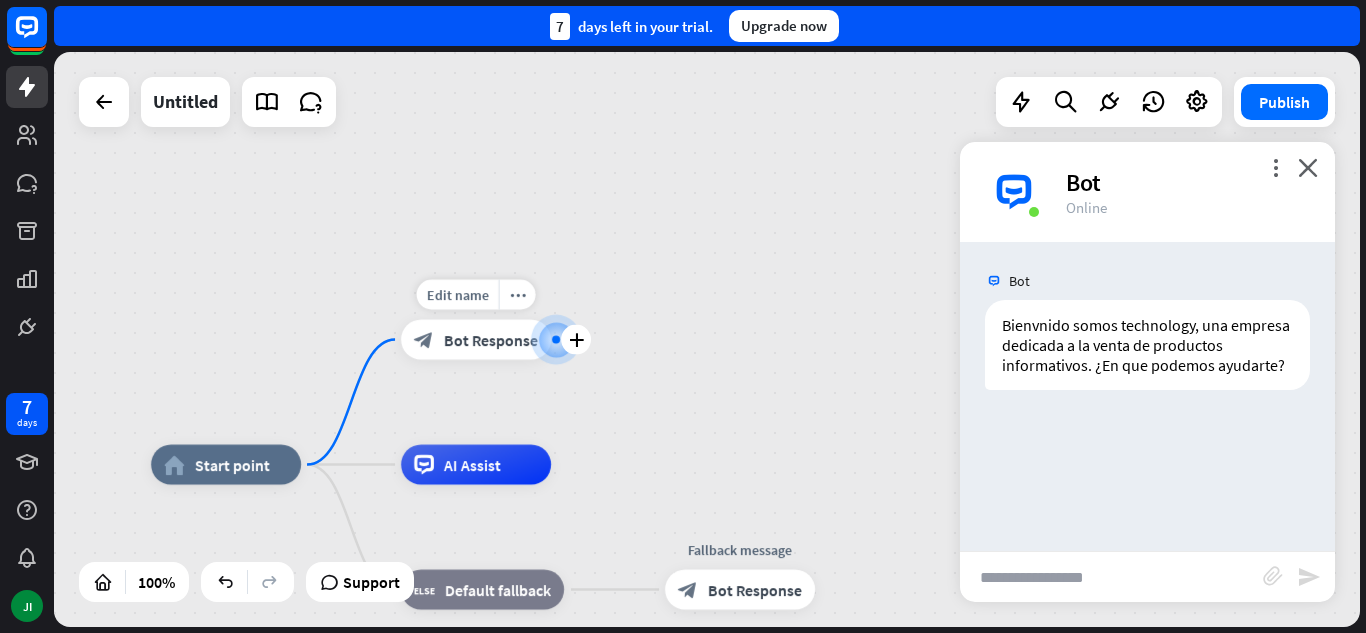 click at bounding box center (556, 340) 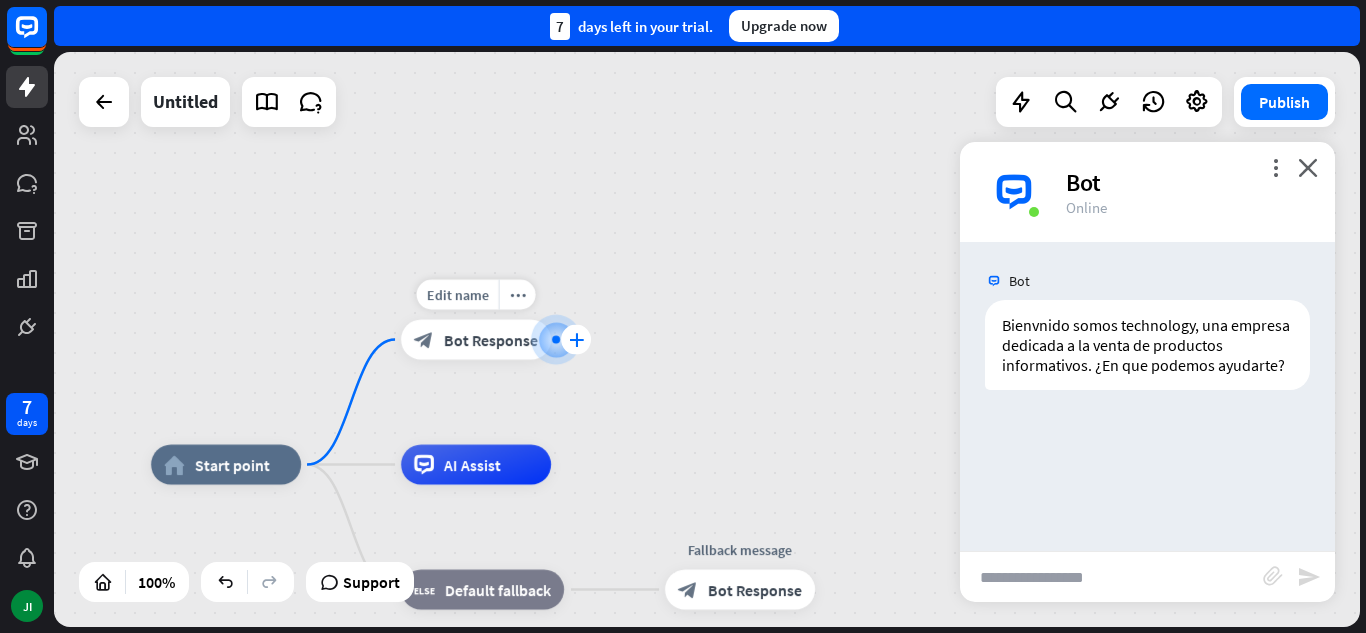 click on "plus" at bounding box center [576, 340] 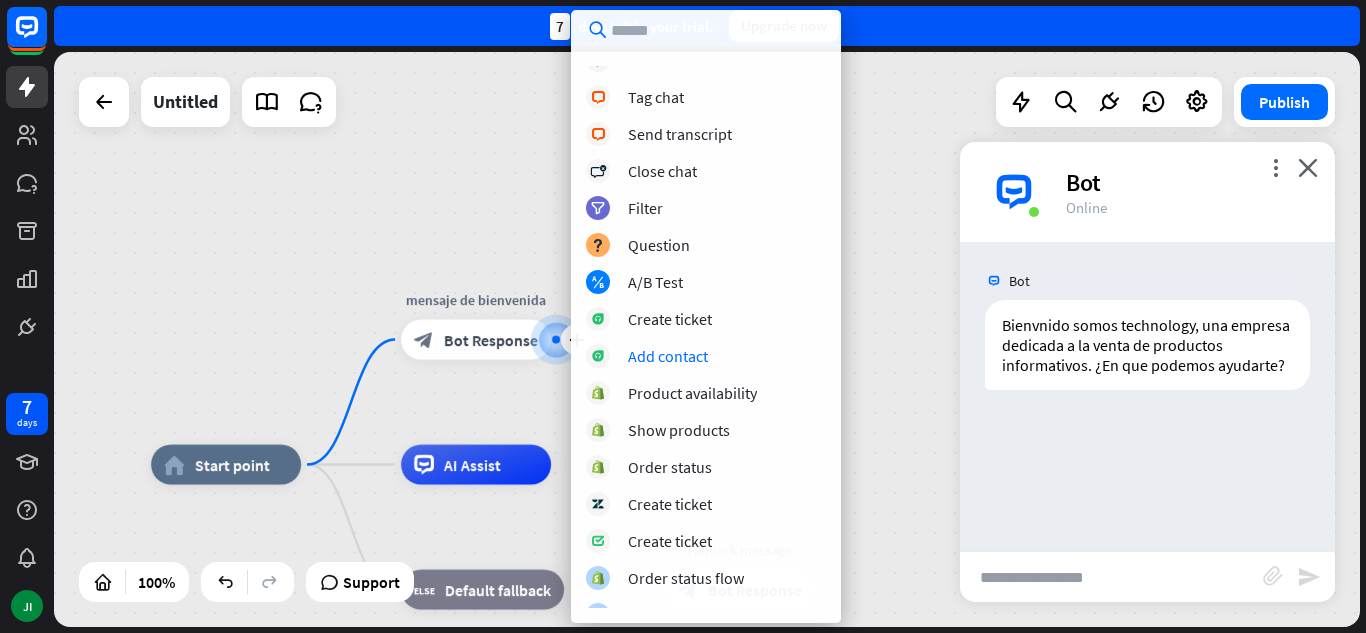 scroll, scrollTop: 555, scrollLeft: 0, axis: vertical 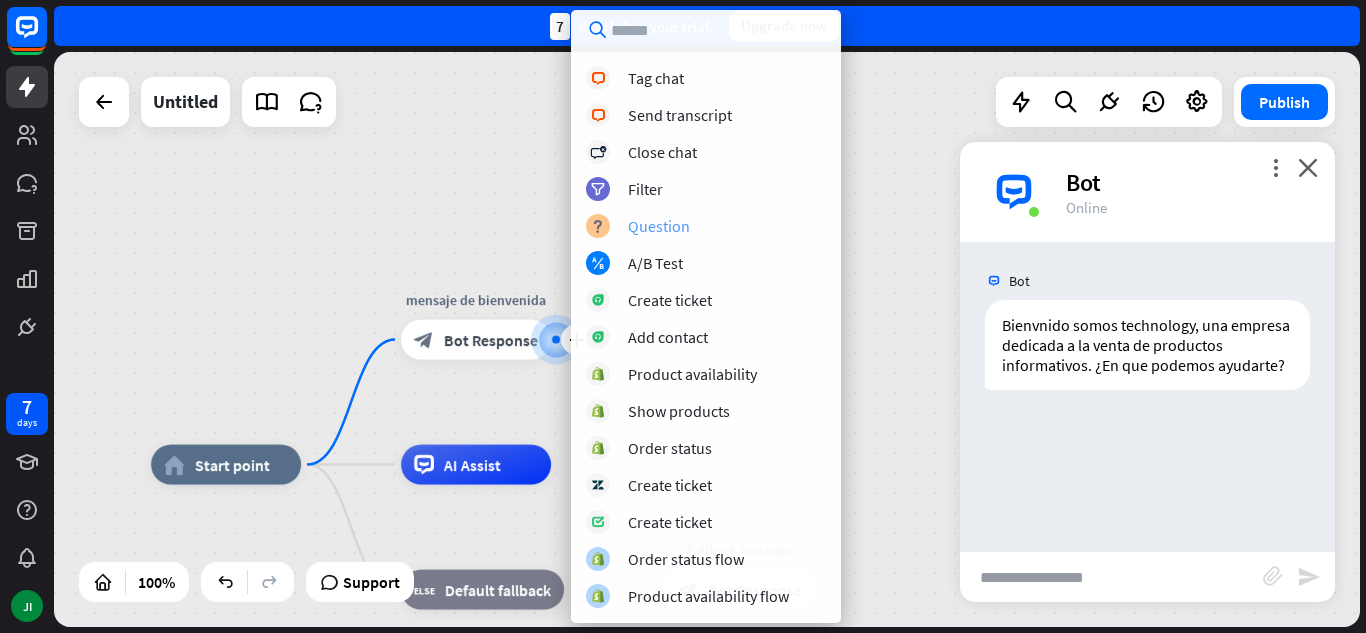 click on "Question" at bounding box center (659, 226) 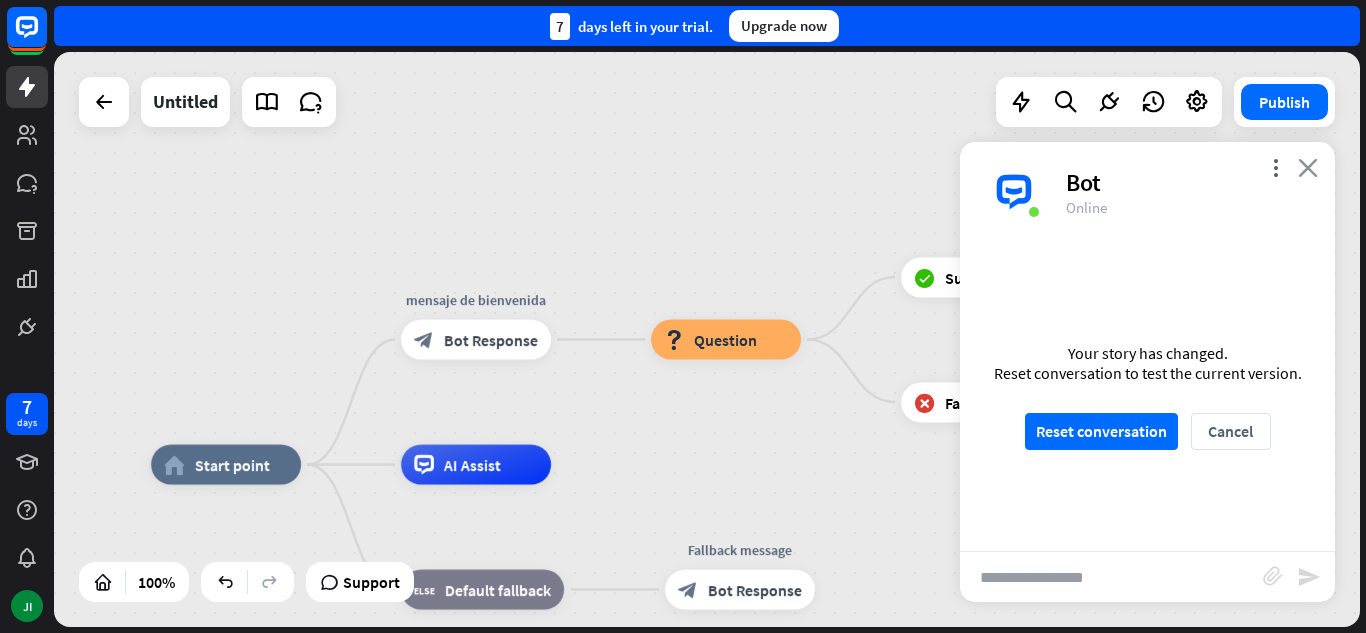 click on "close" at bounding box center (1308, 167) 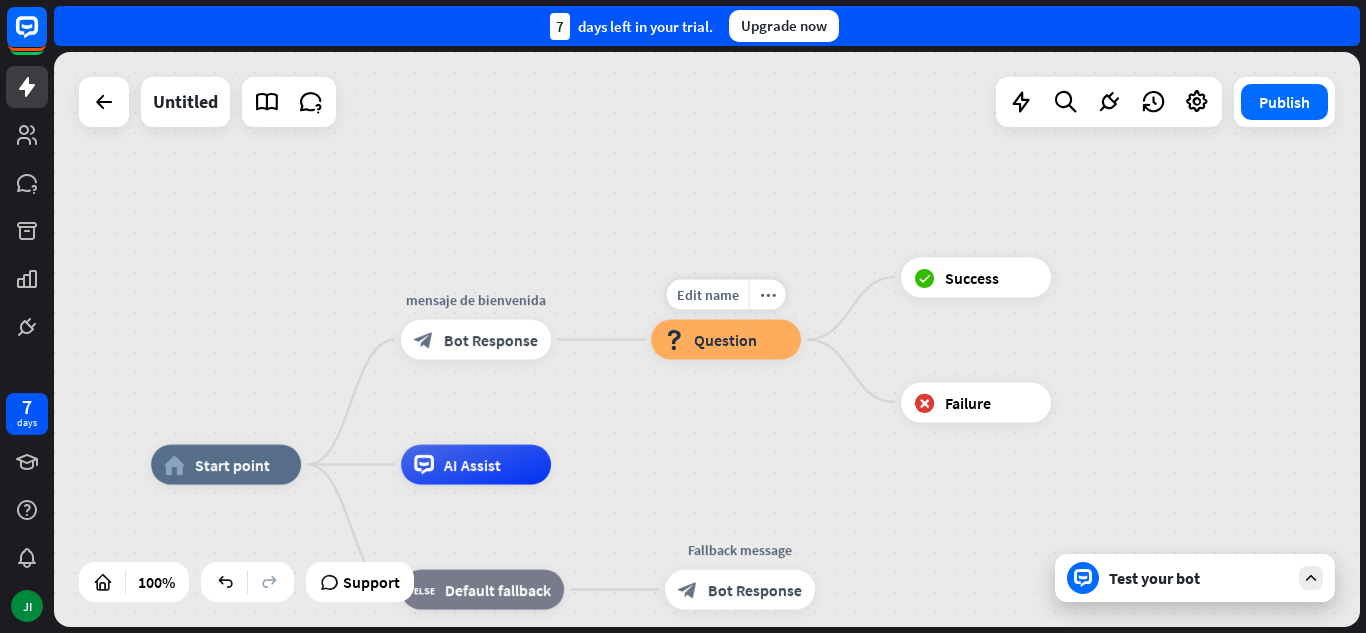 click on "block_question   Question" at bounding box center (726, 340) 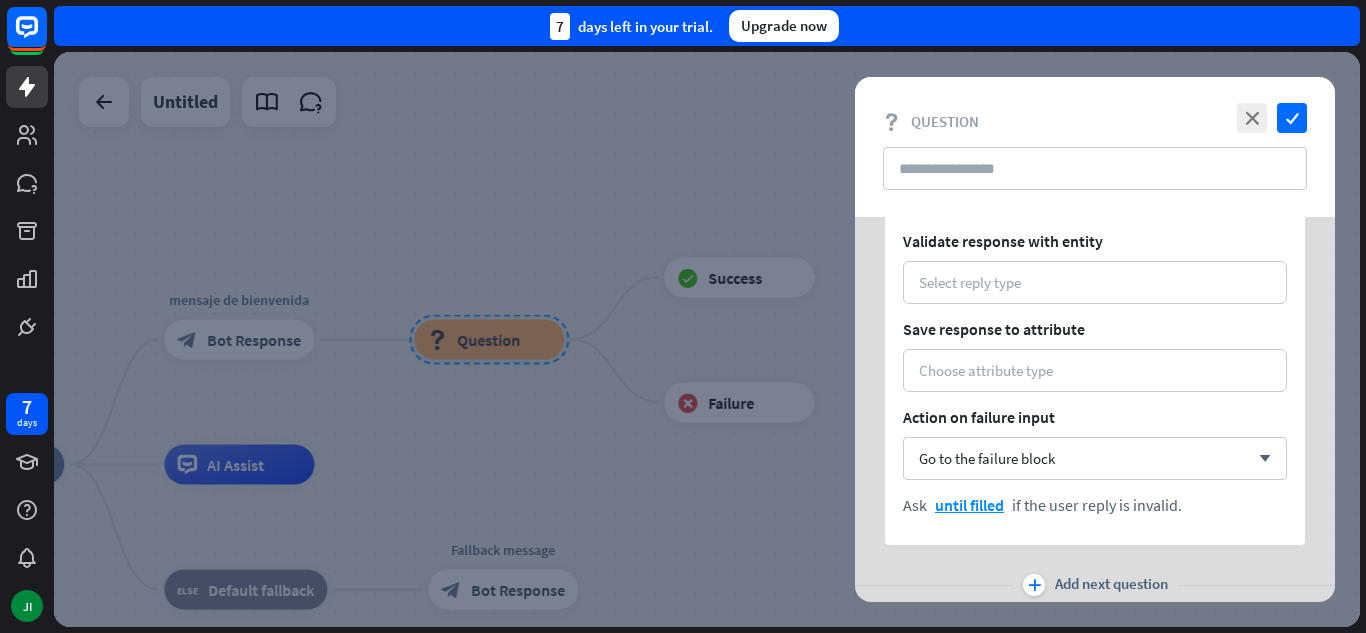 scroll, scrollTop: 0, scrollLeft: 0, axis: both 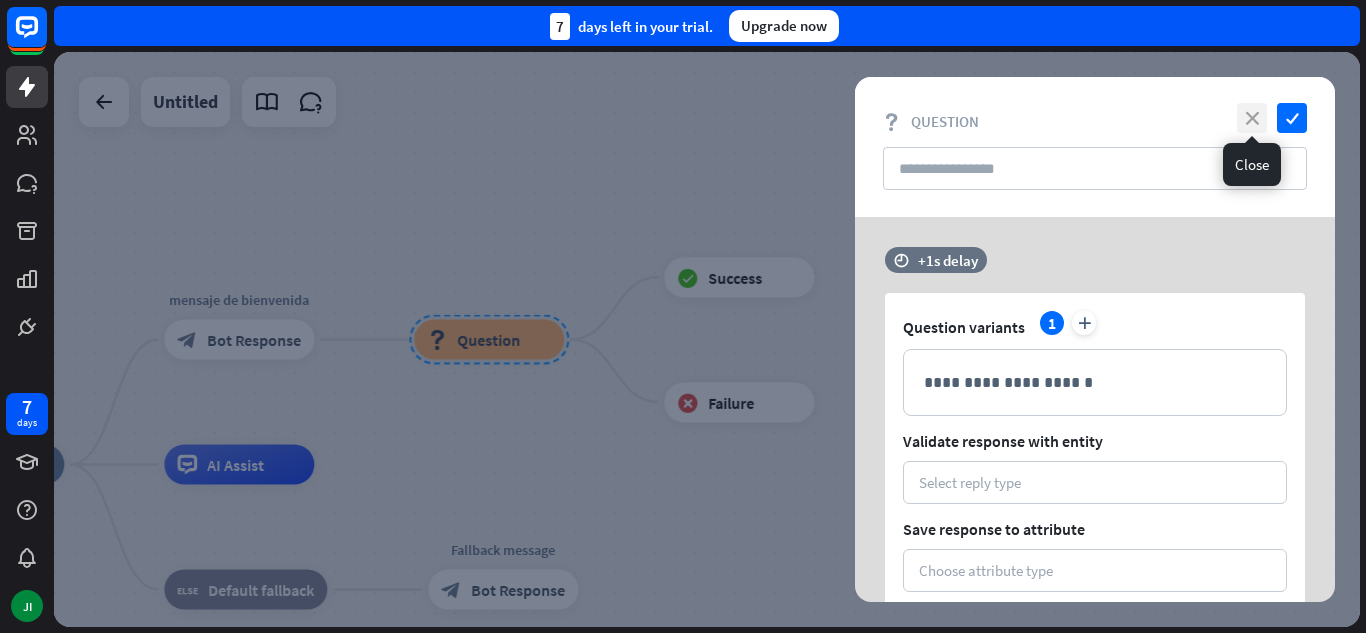 click on "close" at bounding box center (1252, 118) 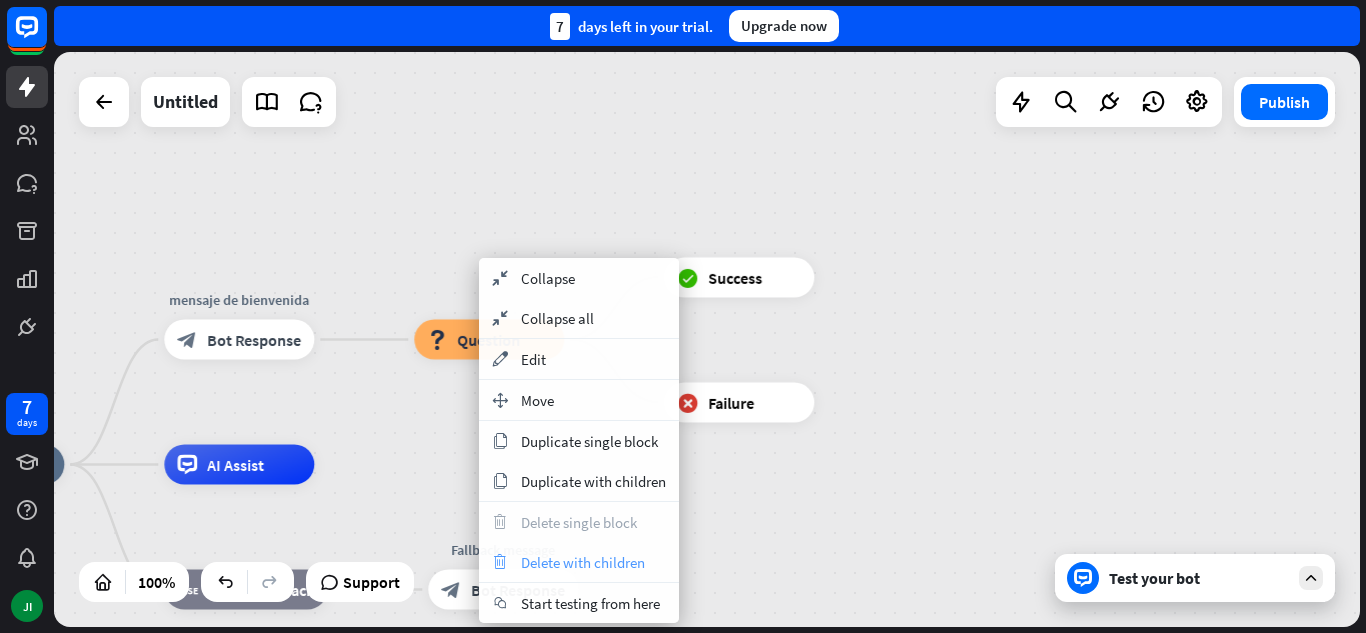 click on "Delete with children" at bounding box center (583, 562) 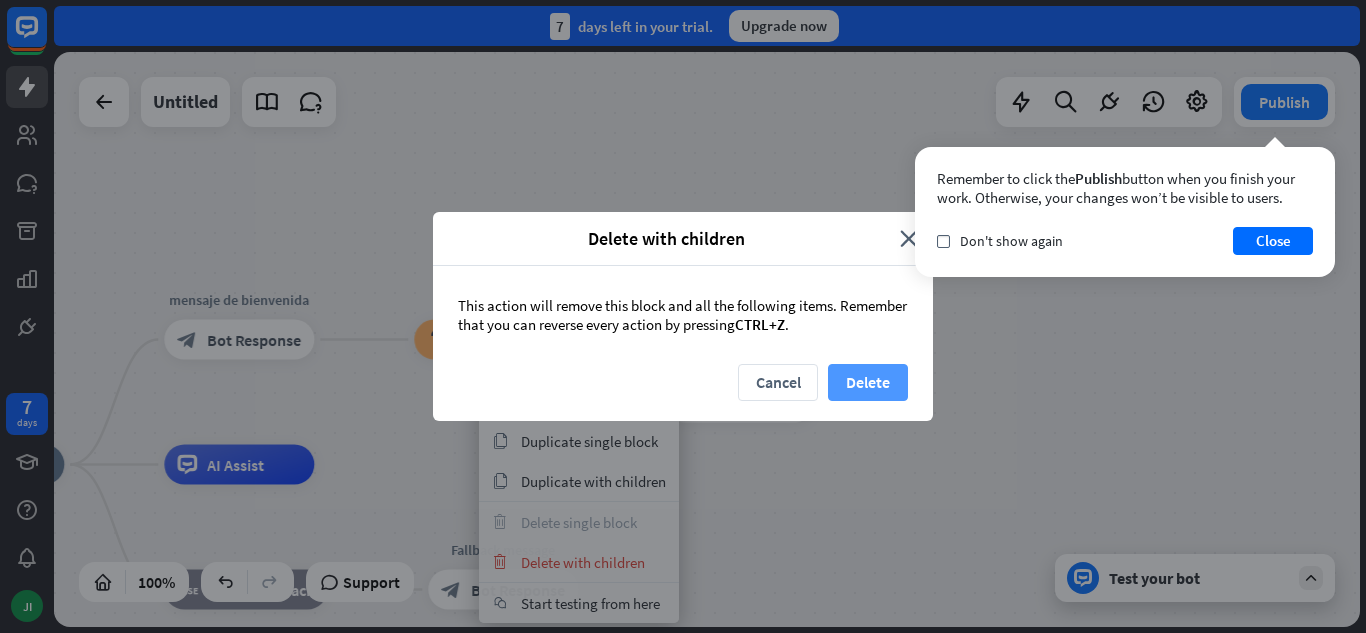 click on "Delete" at bounding box center [868, 382] 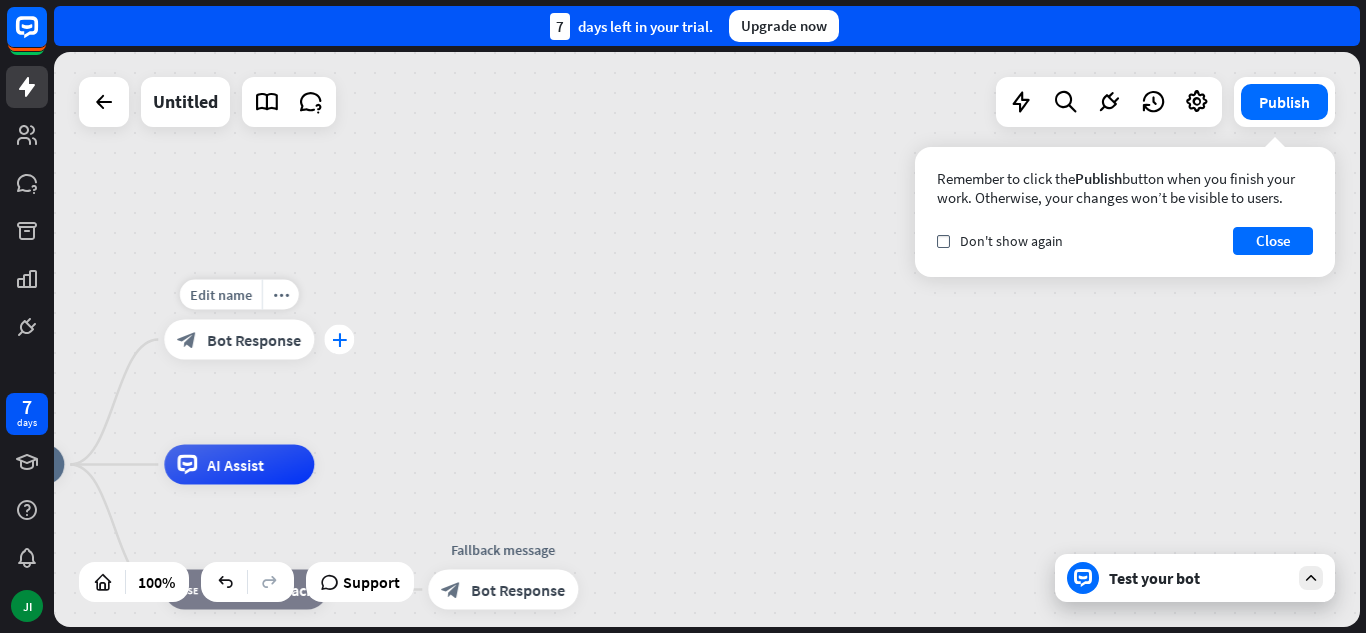 click on "plus" at bounding box center (339, 340) 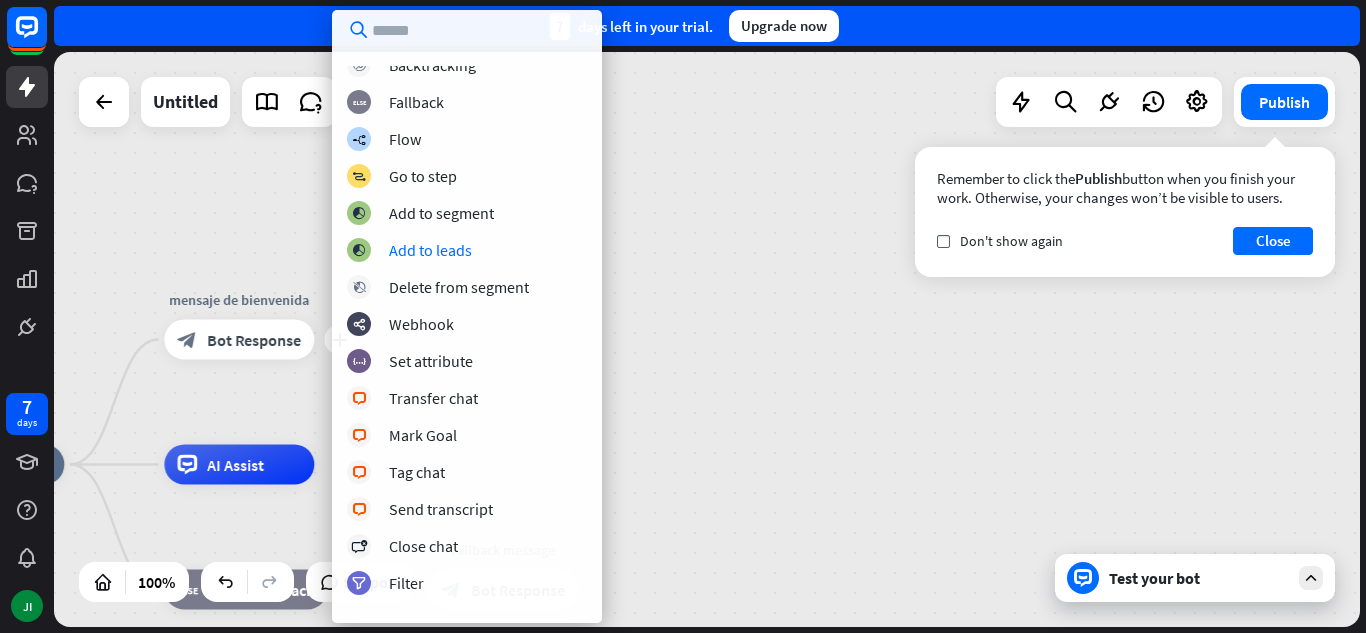 scroll, scrollTop: 0, scrollLeft: 0, axis: both 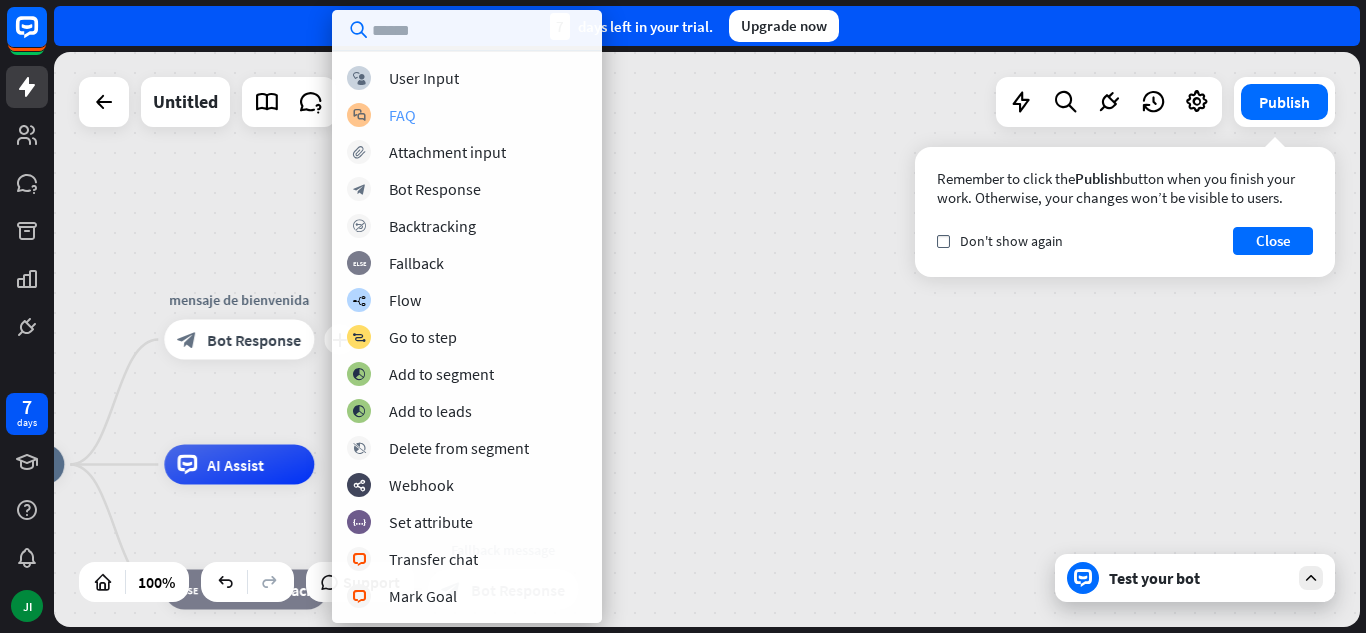 click on "block_faq
FAQ" at bounding box center (467, 115) 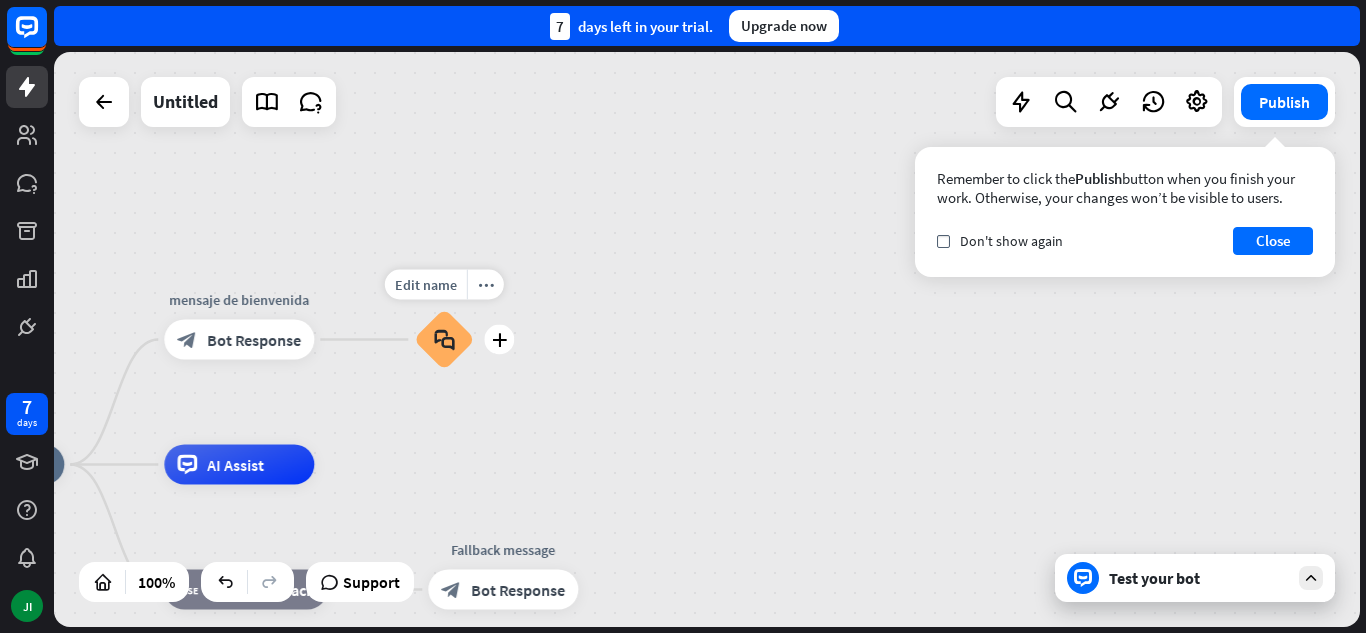 click on "block_faq" at bounding box center [444, 340] 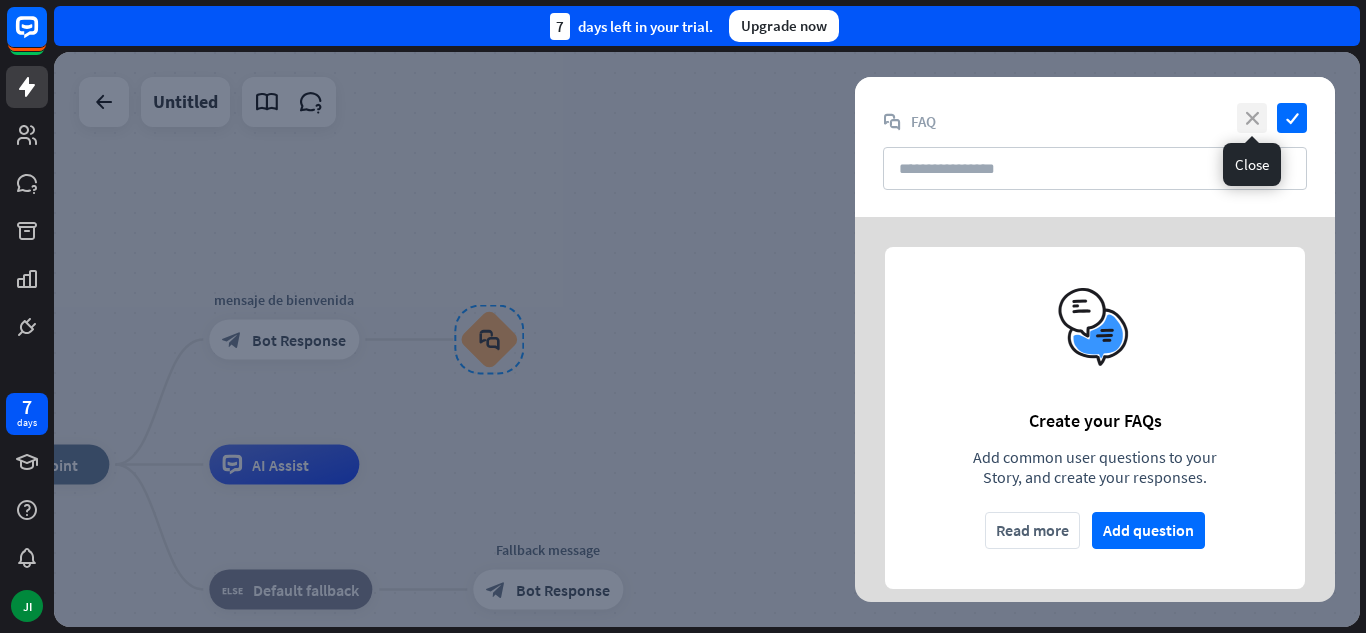 click on "close" at bounding box center (1252, 118) 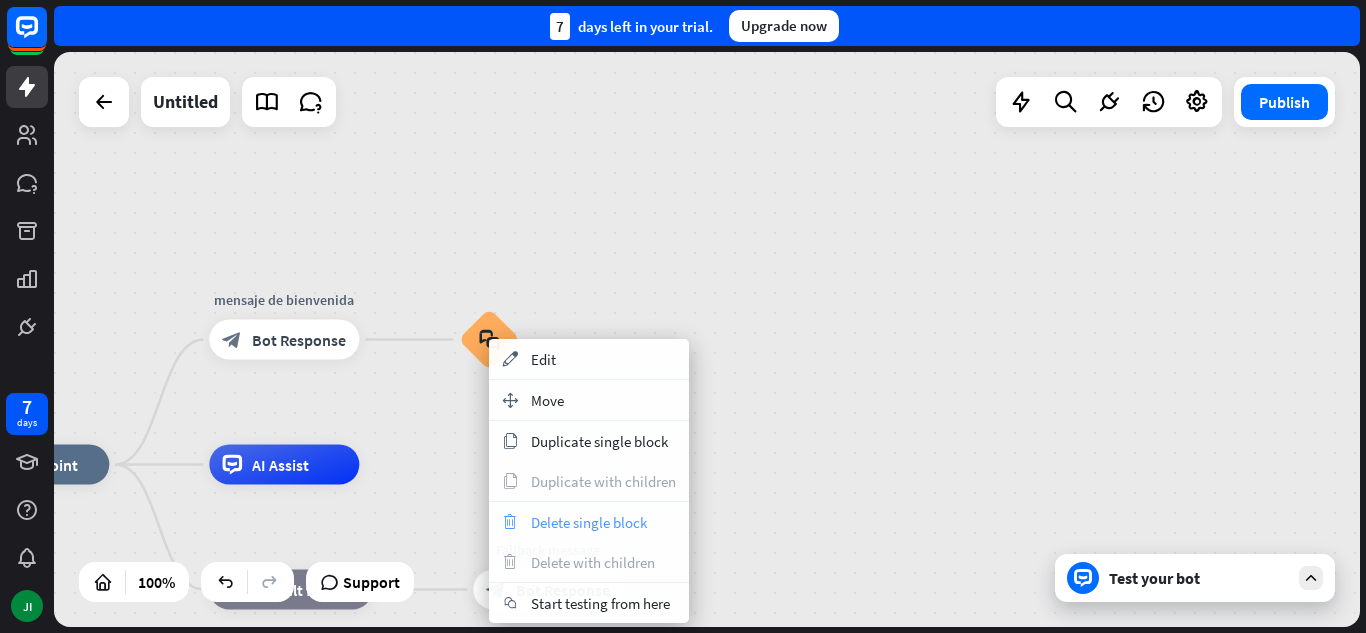 click on "Delete single block" at bounding box center (589, 522) 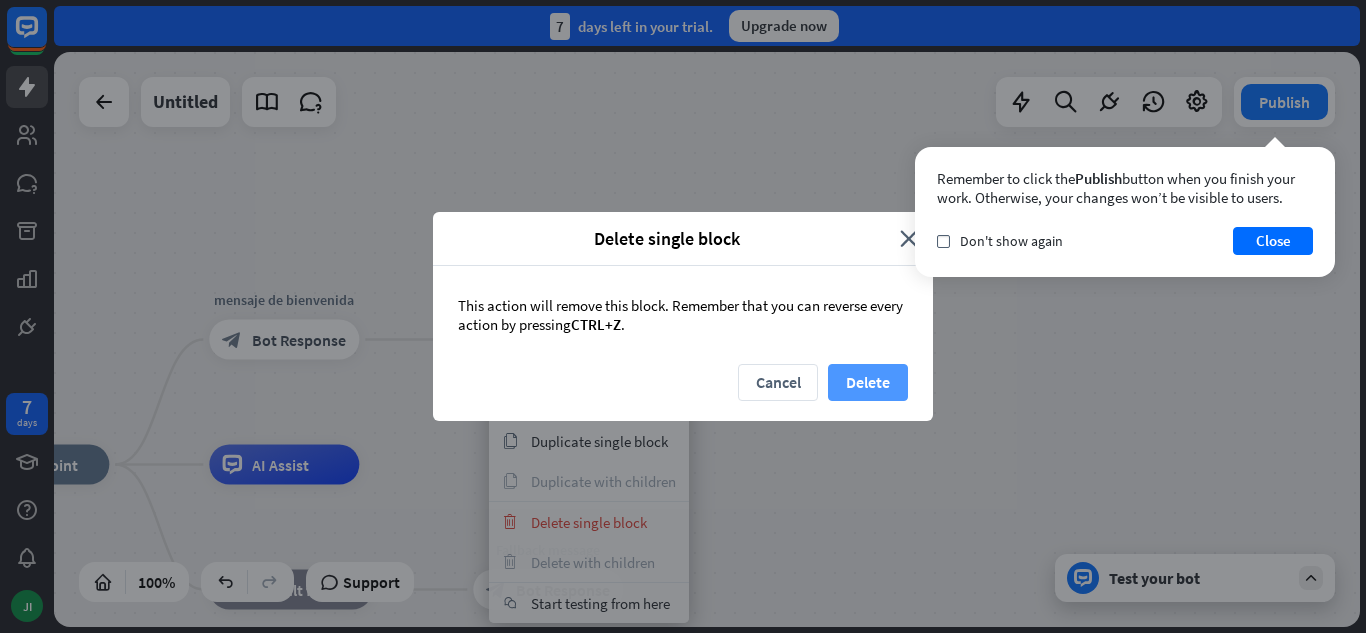 click on "Delete" at bounding box center [868, 382] 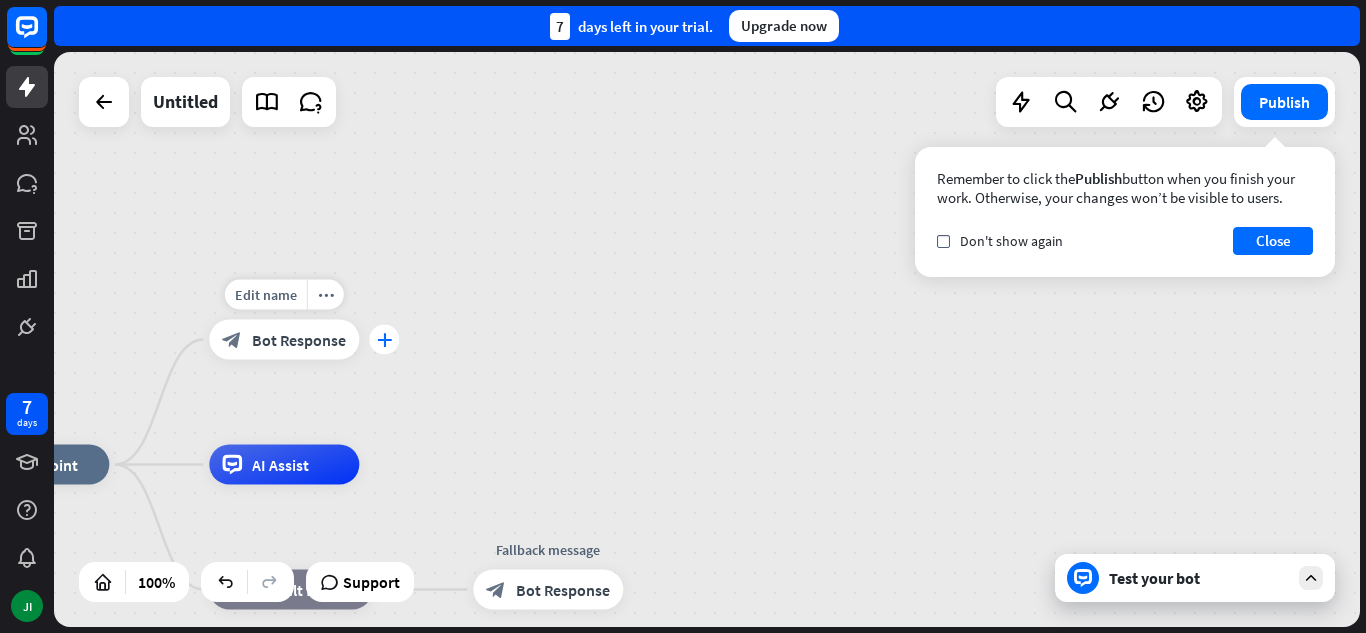 click on "plus" at bounding box center [384, 340] 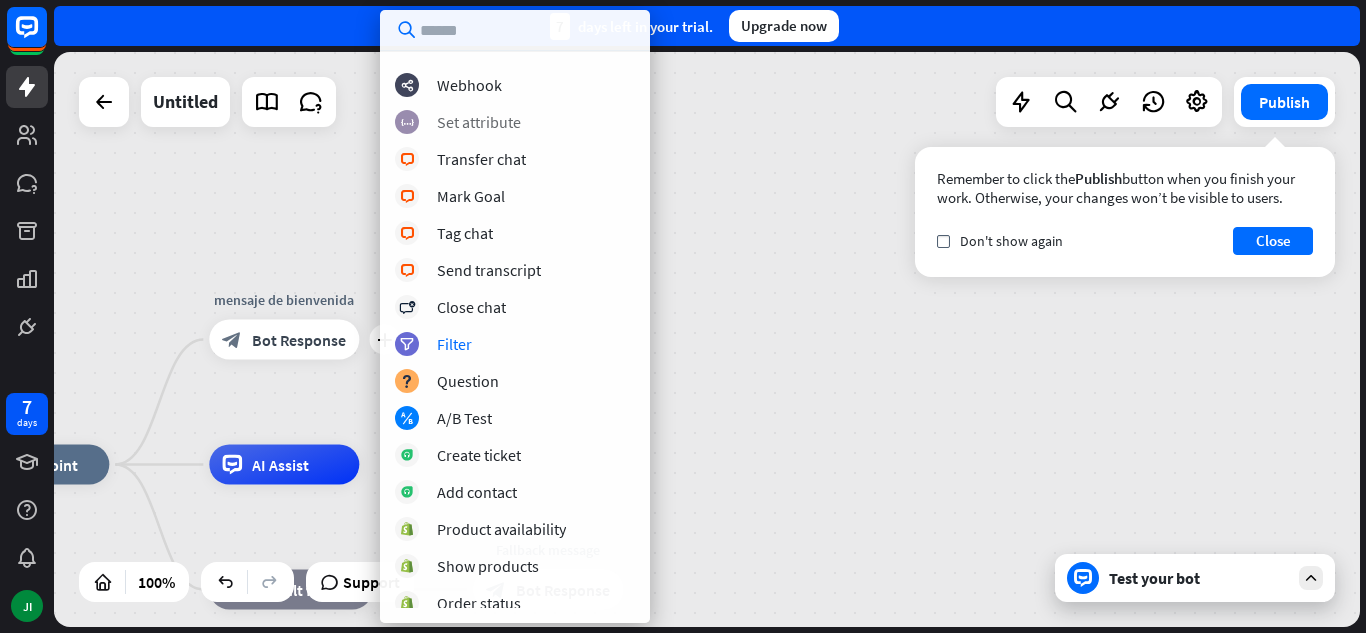 scroll, scrollTop: 0, scrollLeft: 0, axis: both 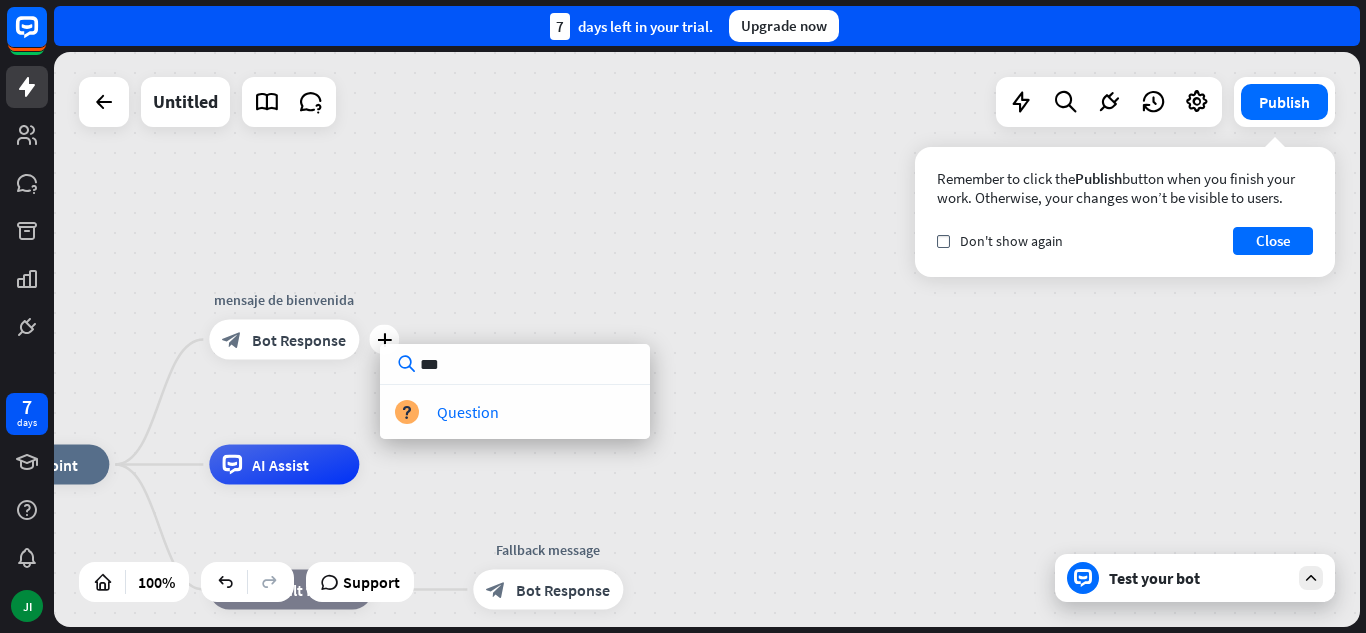 type on "****" 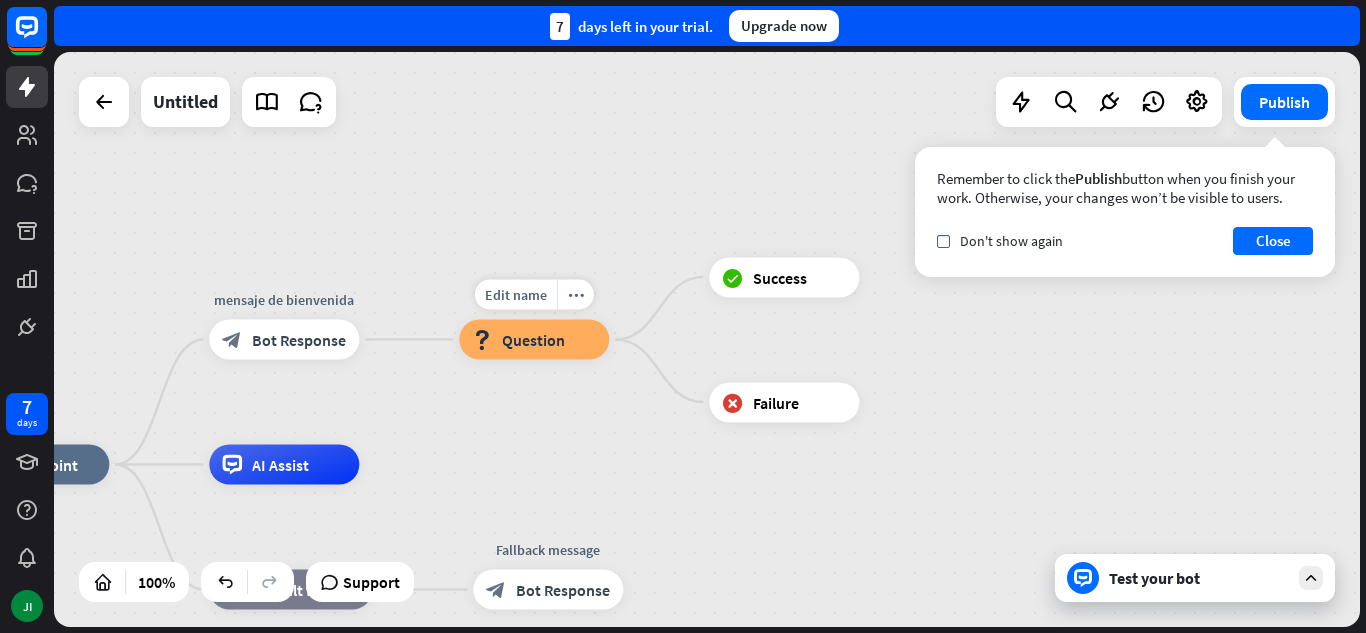 click on "block_question   Question" at bounding box center [534, 340] 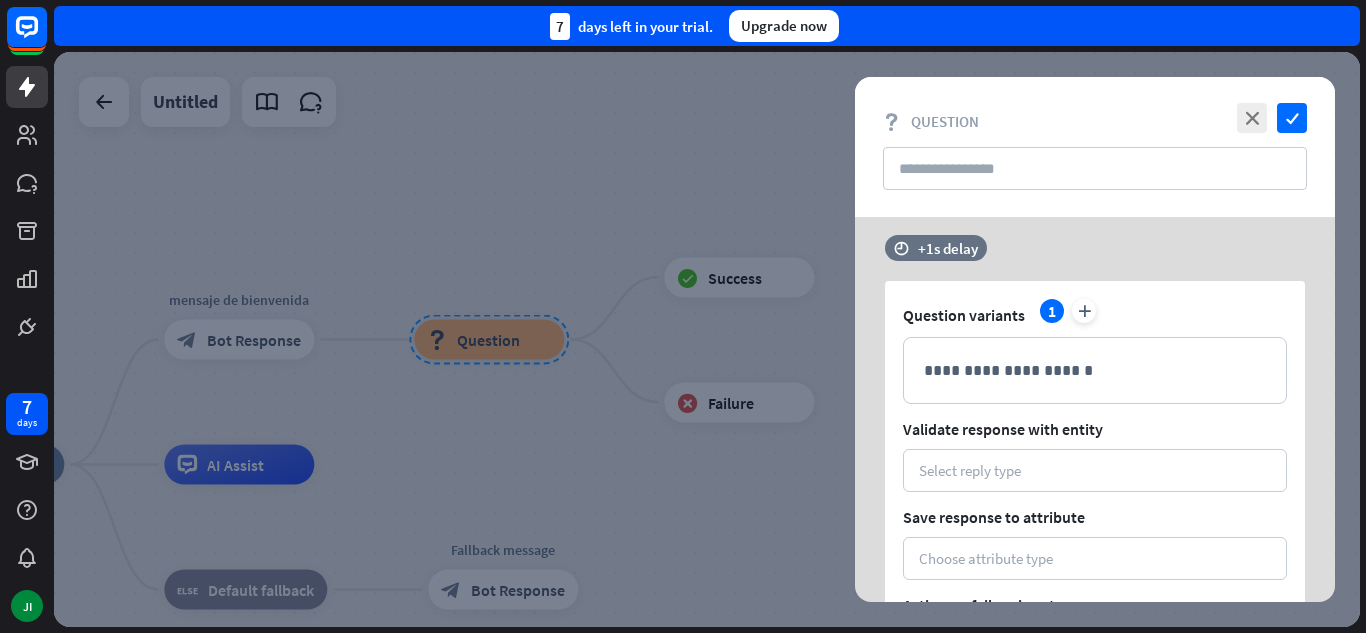 scroll, scrollTop: 0, scrollLeft: 0, axis: both 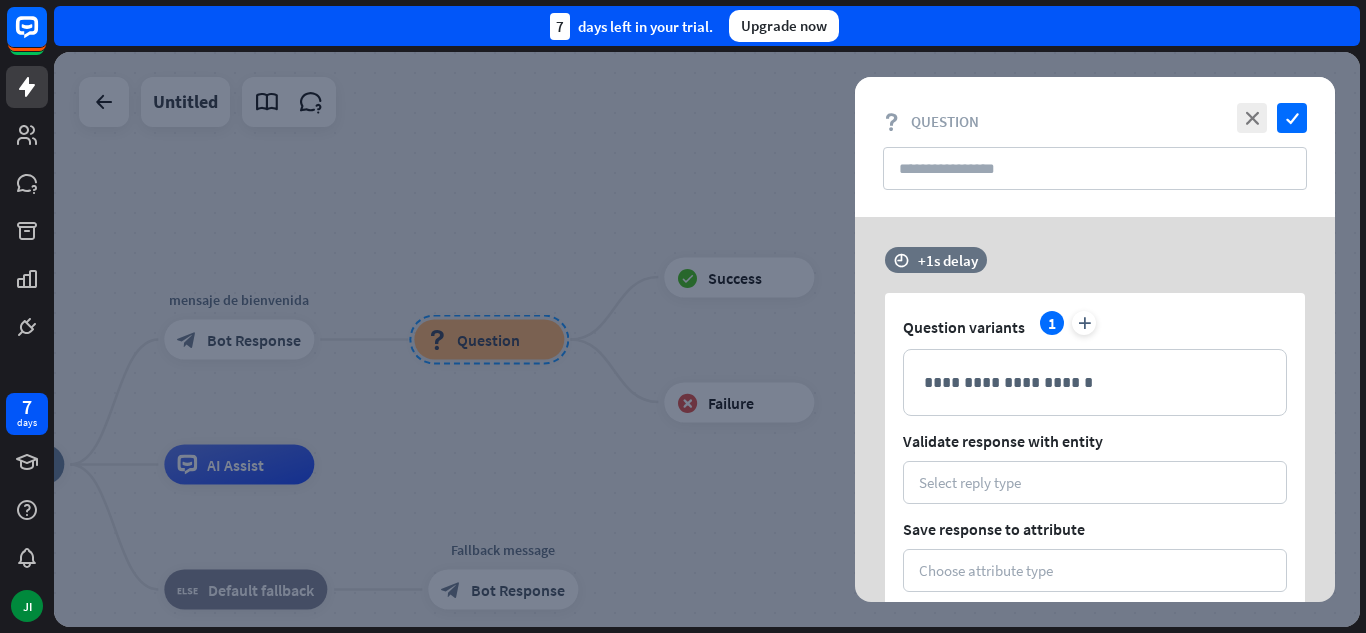 click on "1" at bounding box center [1052, 323] 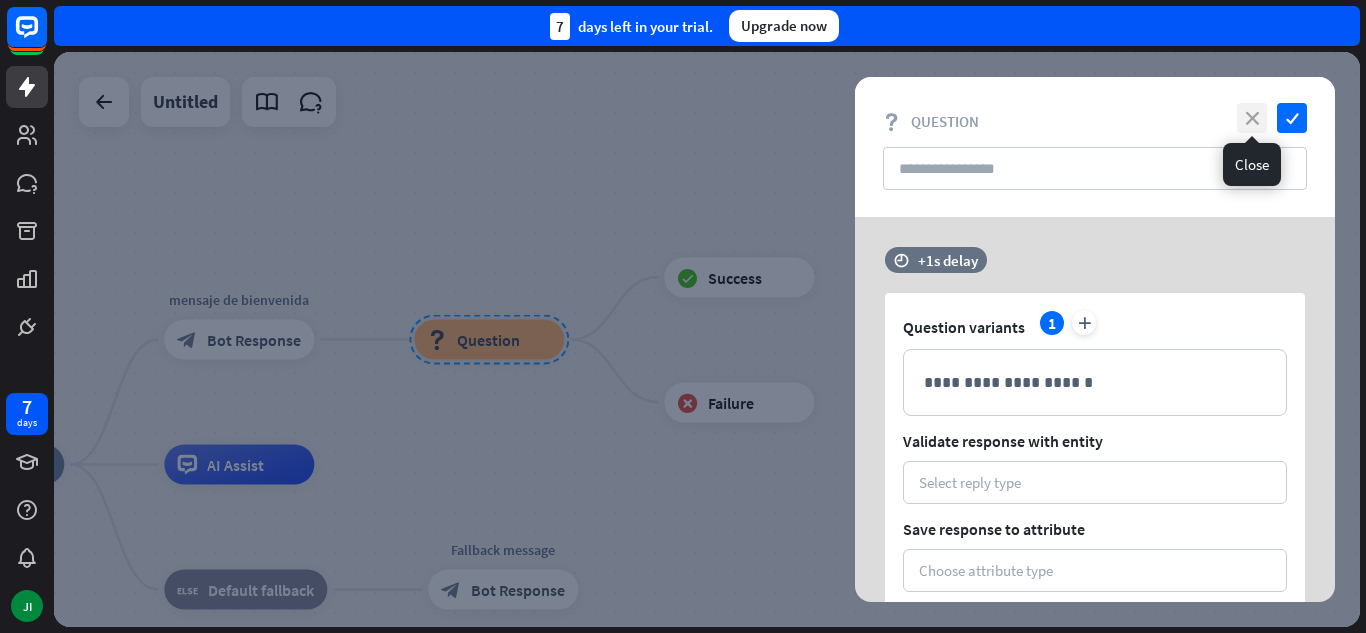 click on "close" at bounding box center (1252, 118) 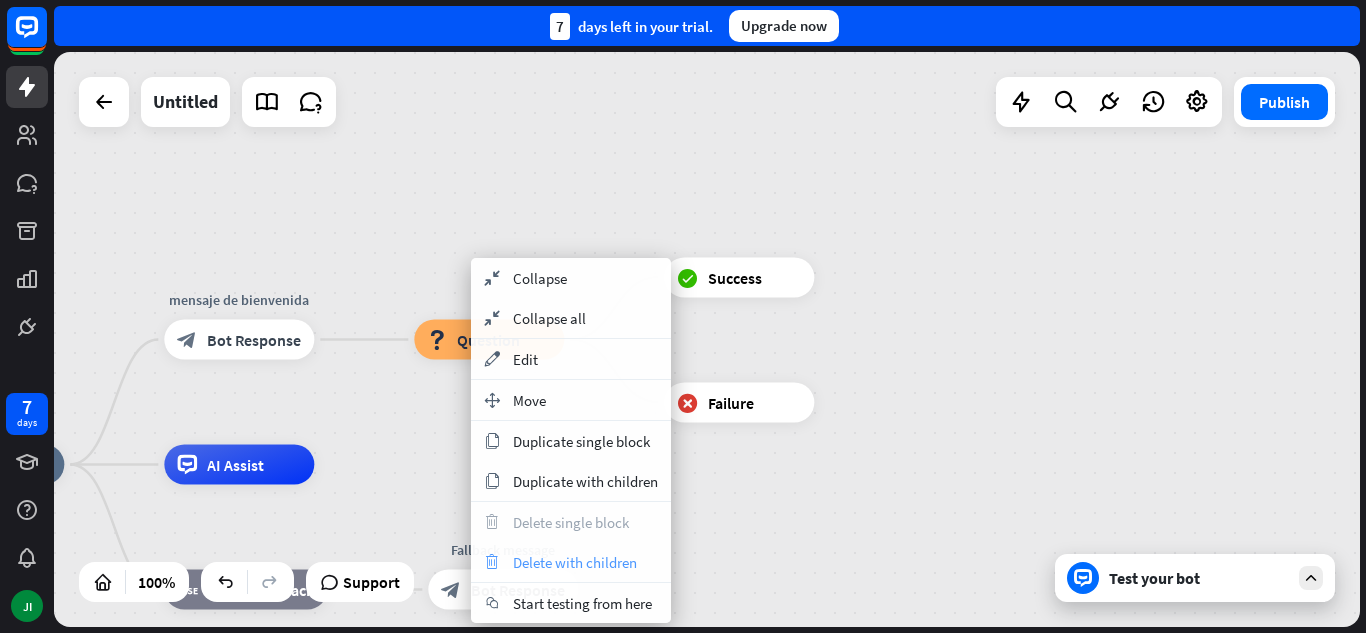 click on "Delete with children" at bounding box center [575, 562] 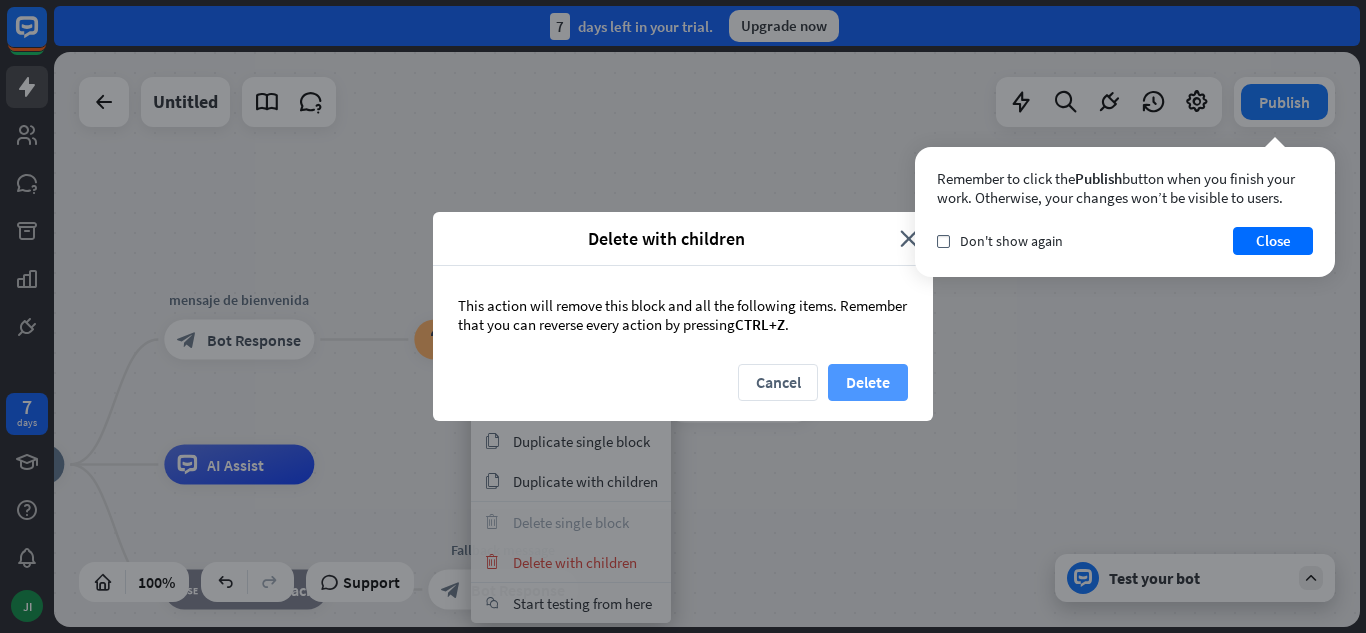 click on "Delete" at bounding box center (868, 382) 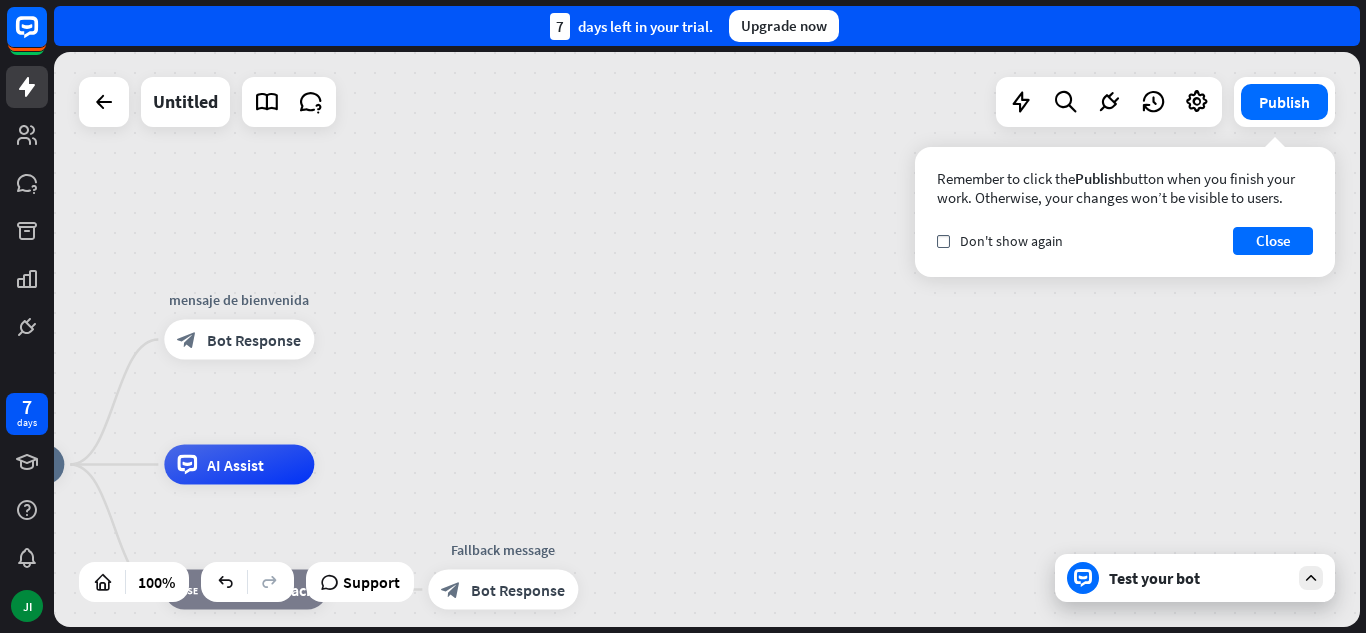 click on "home_2   Start point                 mensaje de bienvenida   block_bot_response   Bot Response                     AI Assist                   block_fallback   Default fallback                 Fallback message   block_bot_response   Bot Response" at bounding box center (707, 339) 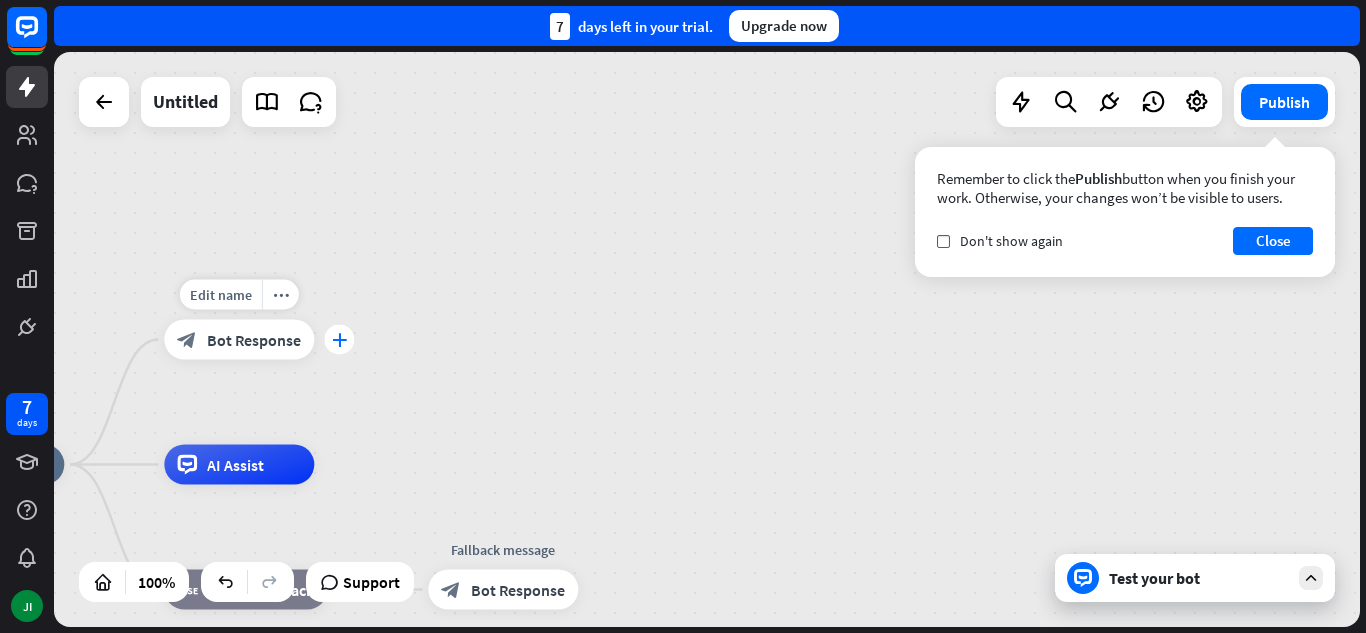 click on "plus" at bounding box center [339, 340] 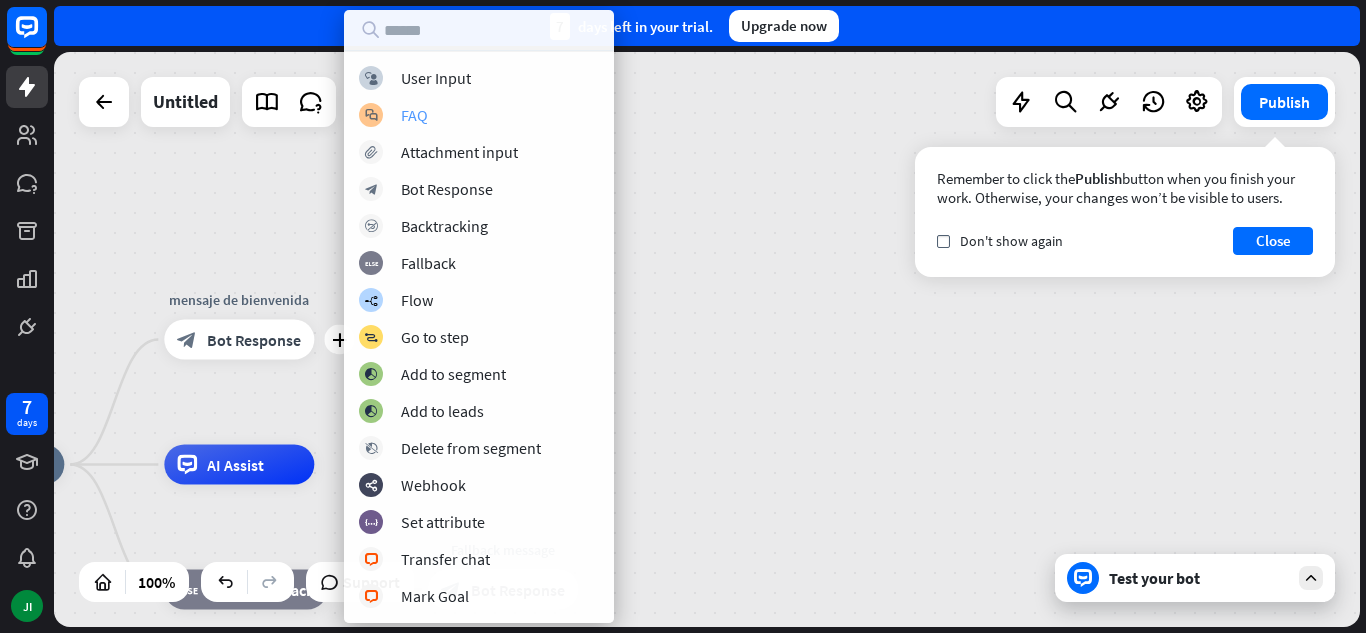 click on "block_faq
FAQ" at bounding box center [479, 115] 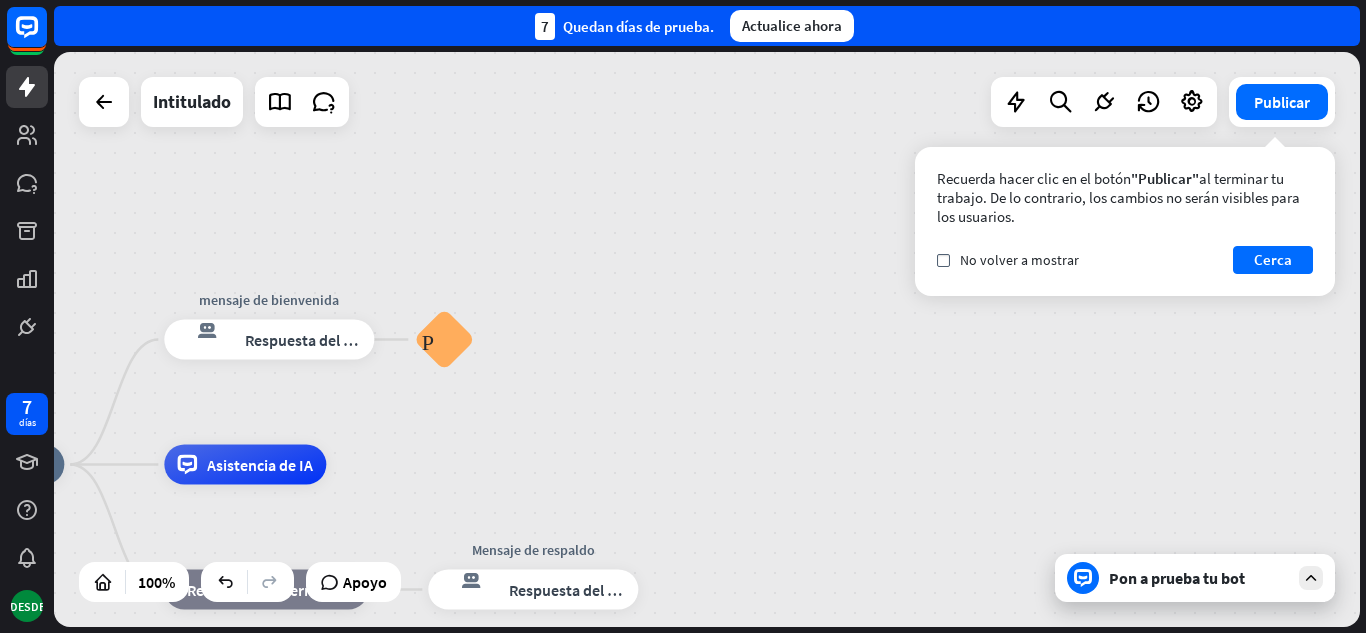 click on "inicio_2   Punto de inicio                 mensaje de bienvenida   respuesta del bot de bloqueo   Respuesta del bot                   Preguntas frecuentes sobre bloques                     Asistencia de IA                   bloque_de_retroceso   Reserva predeterminada                 Mensaje de respaldo   respuesta del bot de bloqueo   Respuesta del bot" at bounding box center [707, 339] 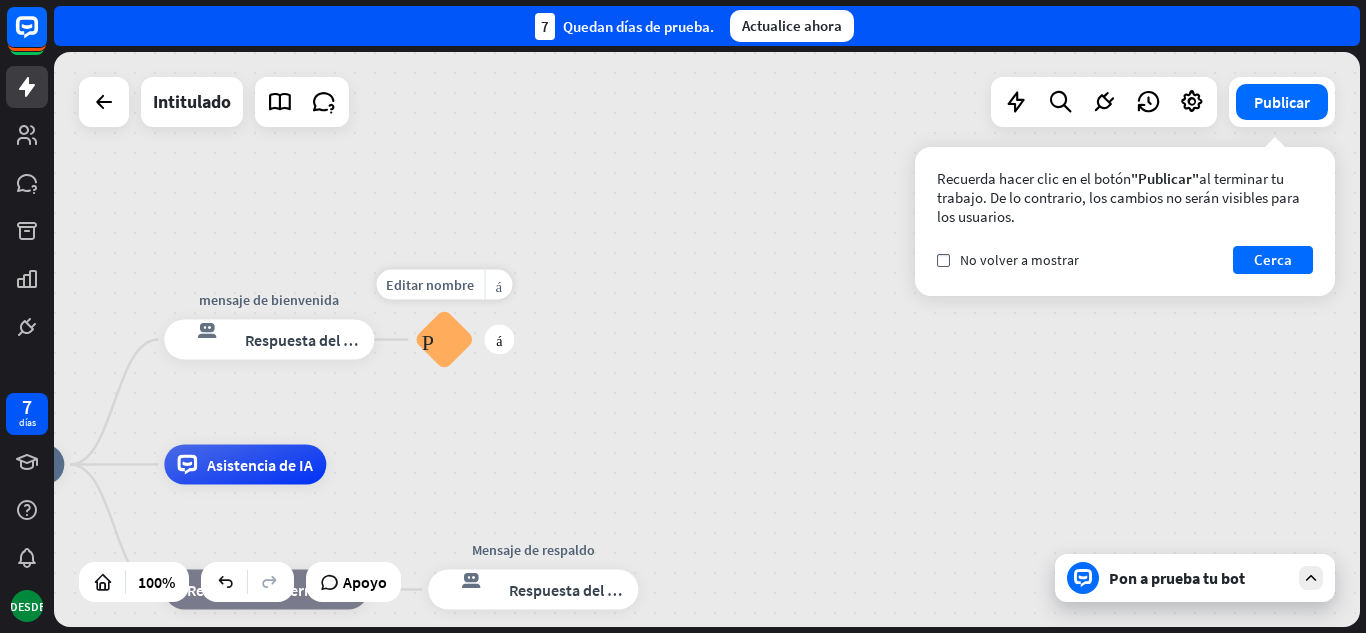 click on "Preguntas frecuentes sobre bloques" at bounding box center [444, 340] 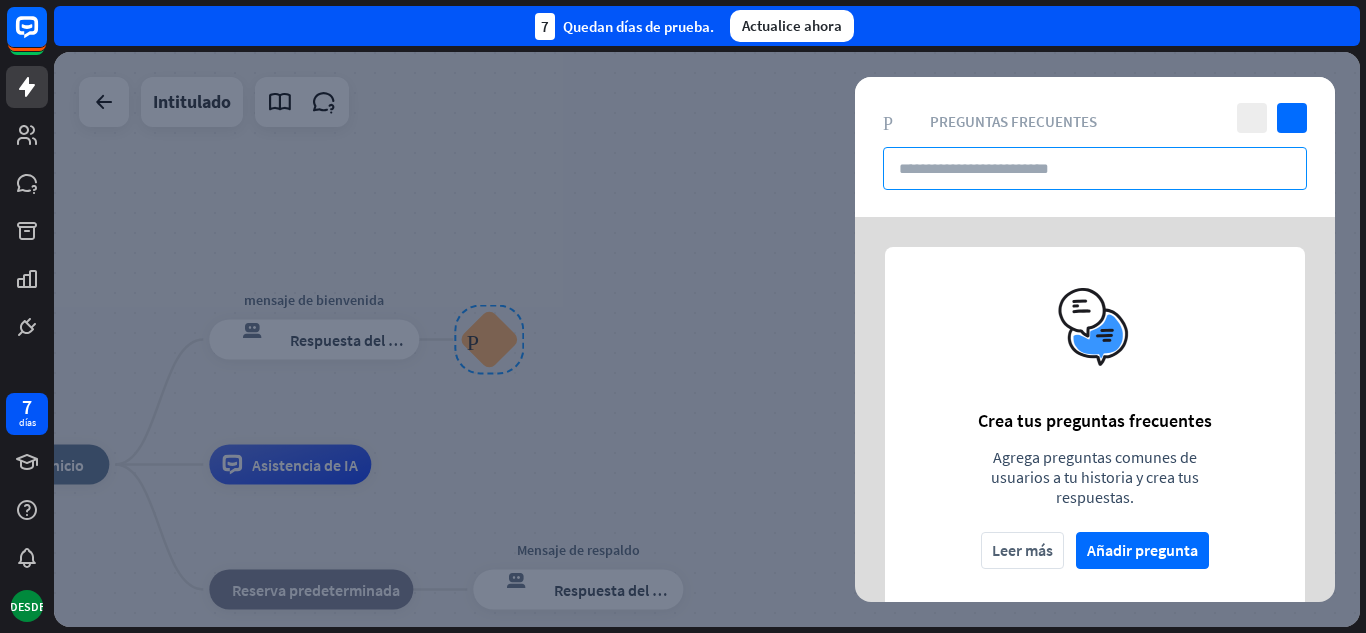 click at bounding box center (1095, 168) 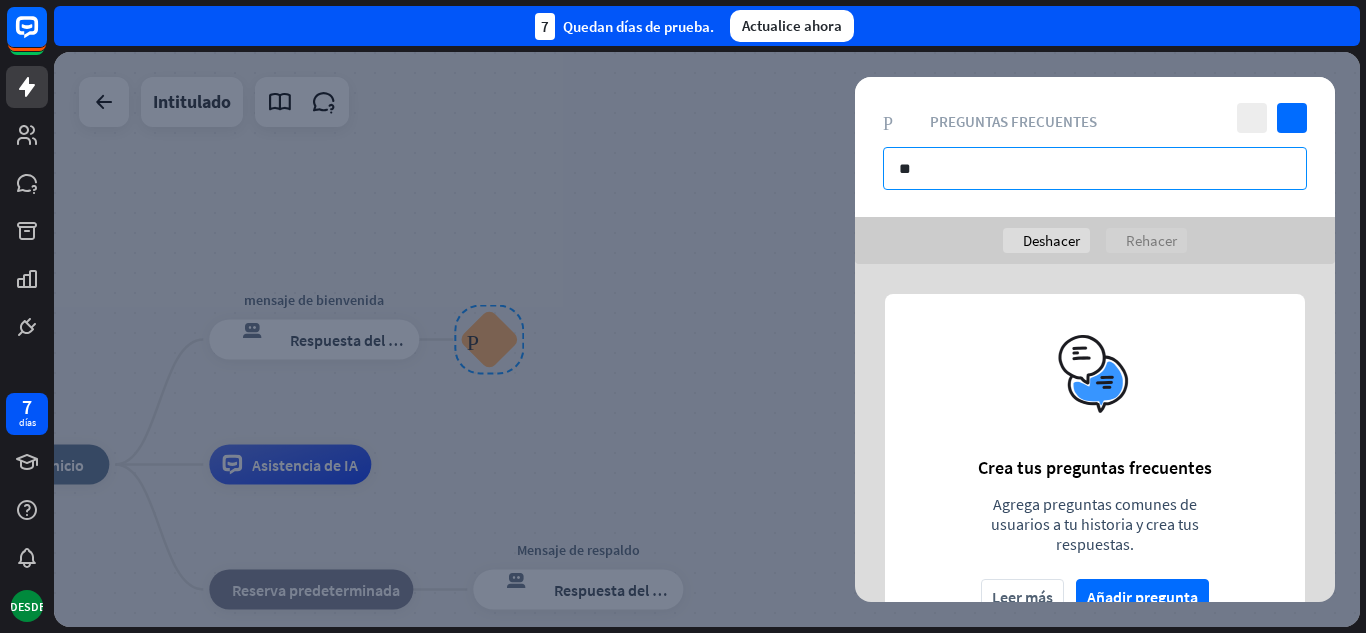 type on "*" 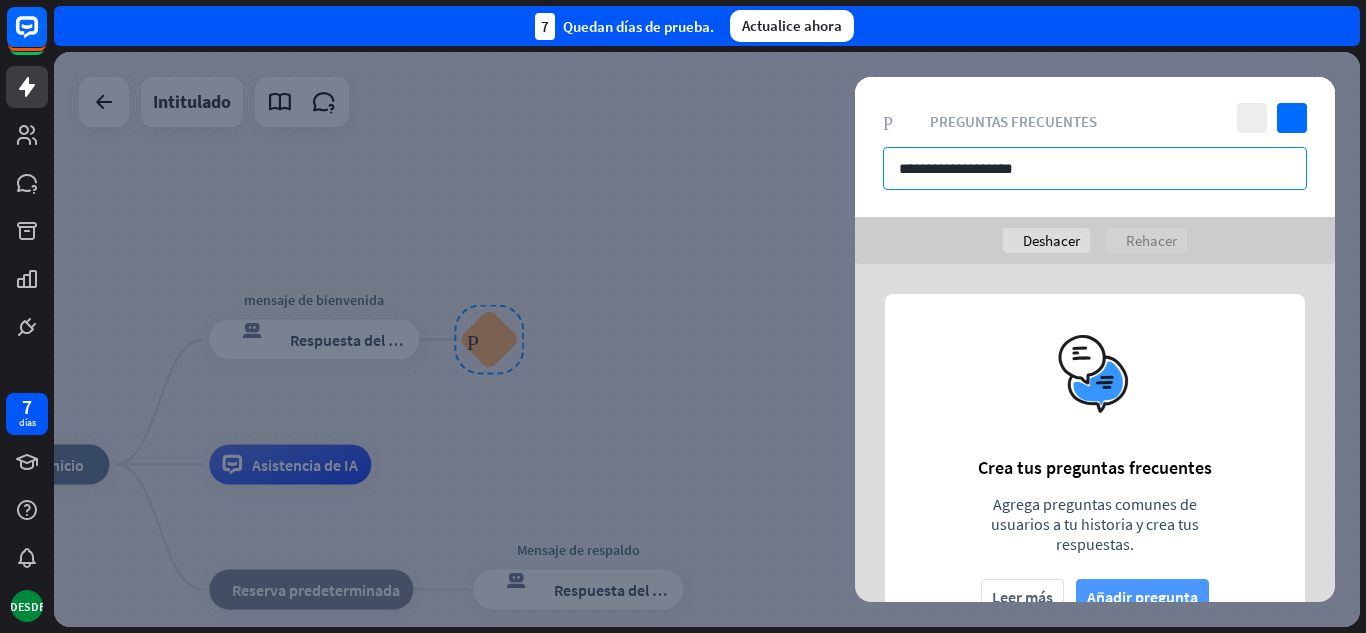 type on "**********" 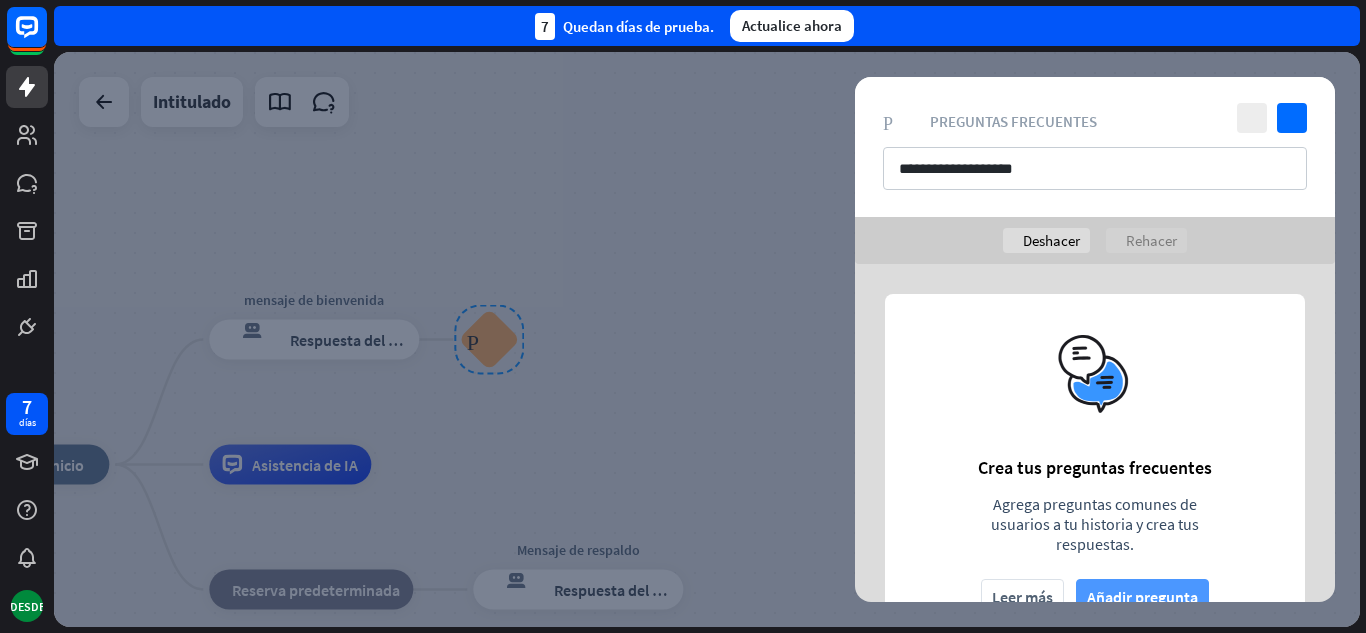 click on "Añadir pregunta" at bounding box center (1142, 597) 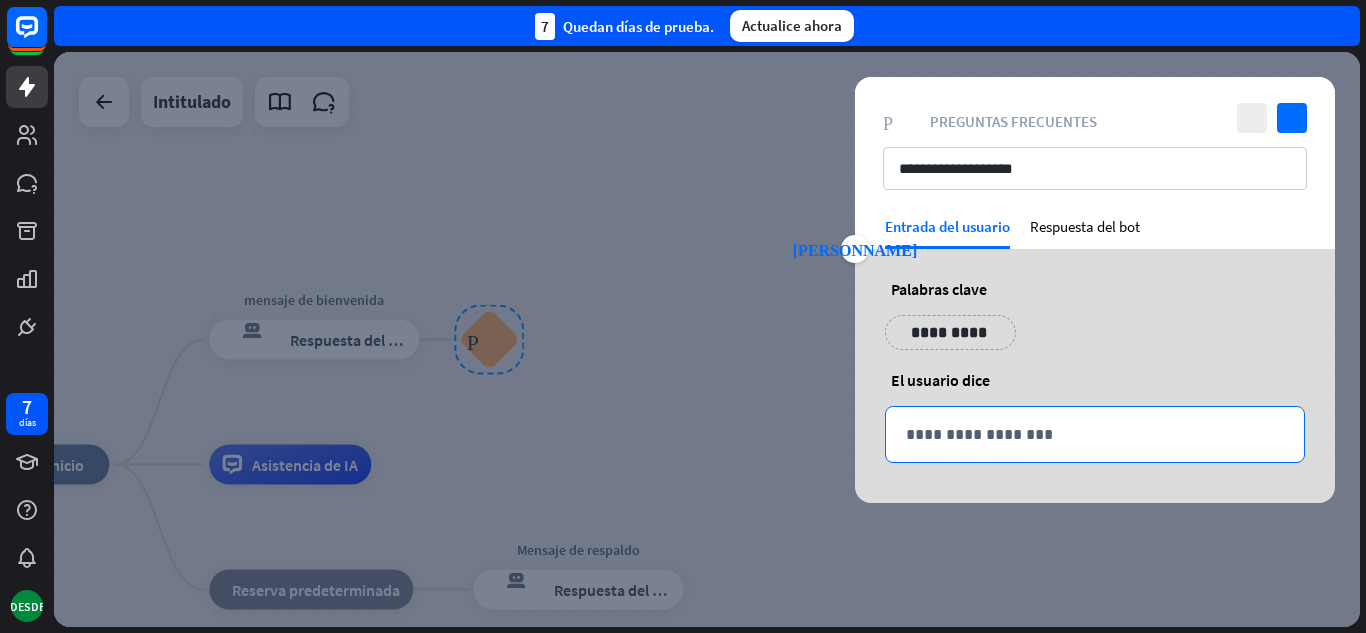 click on "**********" at bounding box center [1095, 434] 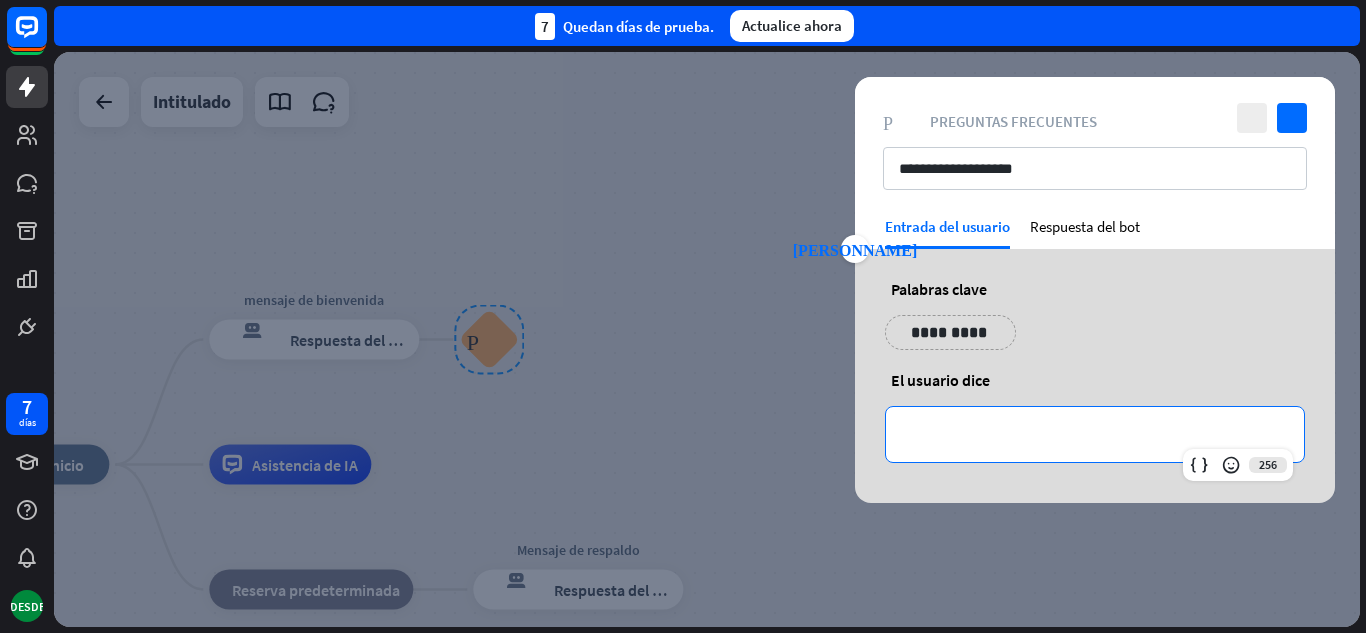 type 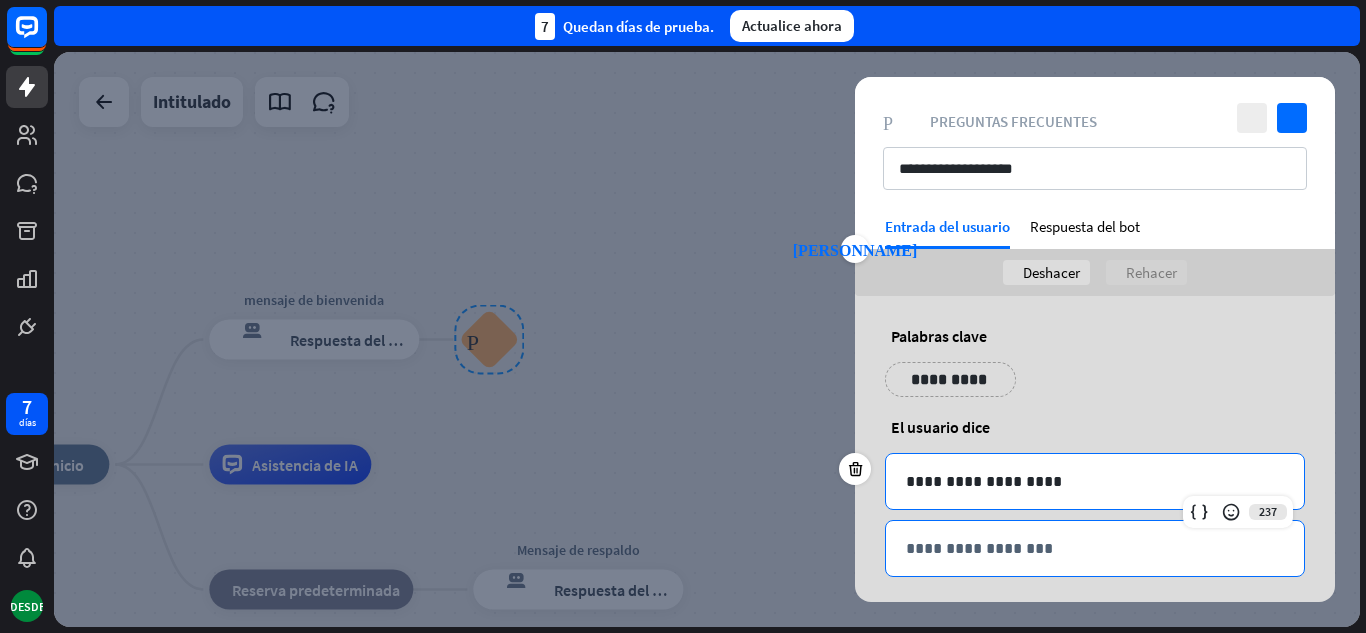 click on "**********" at bounding box center (1095, 548) 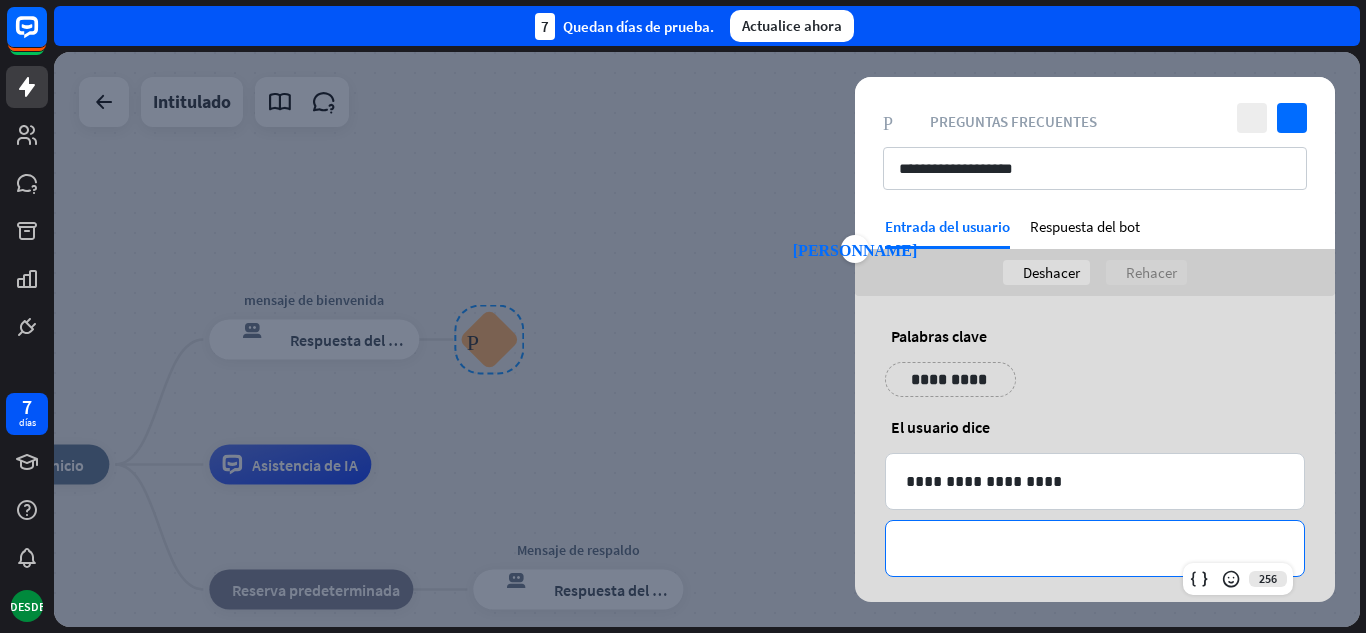 type 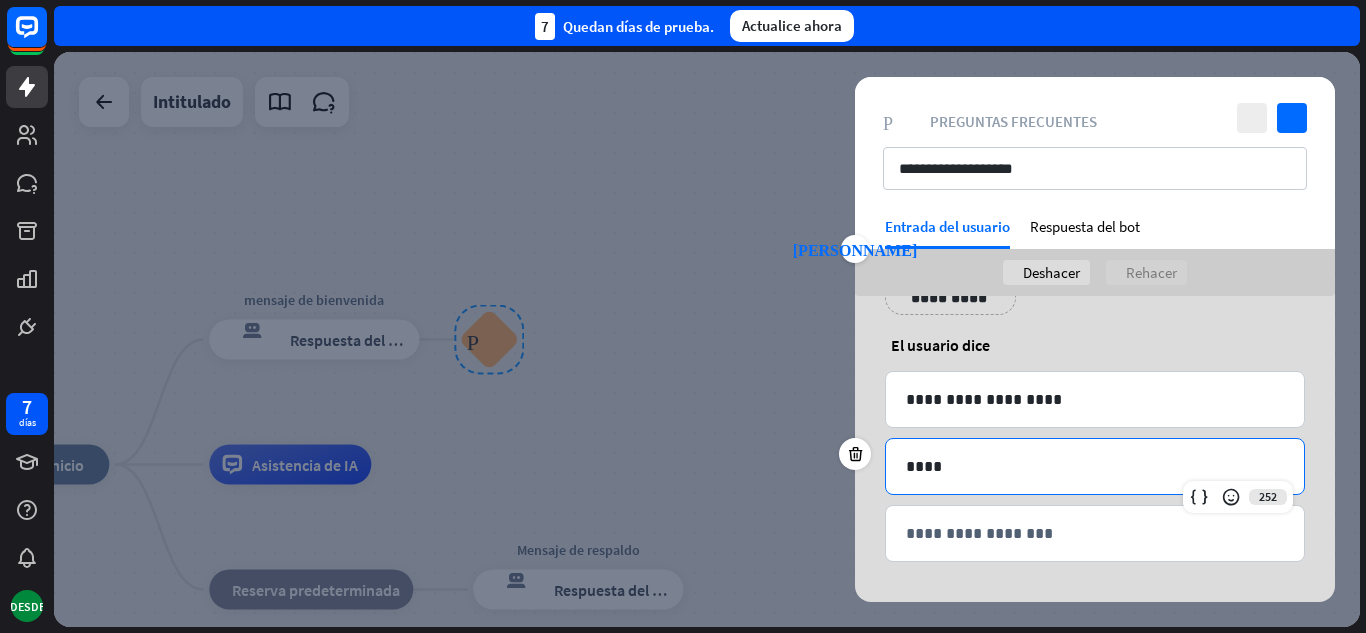 scroll, scrollTop: 0, scrollLeft: 0, axis: both 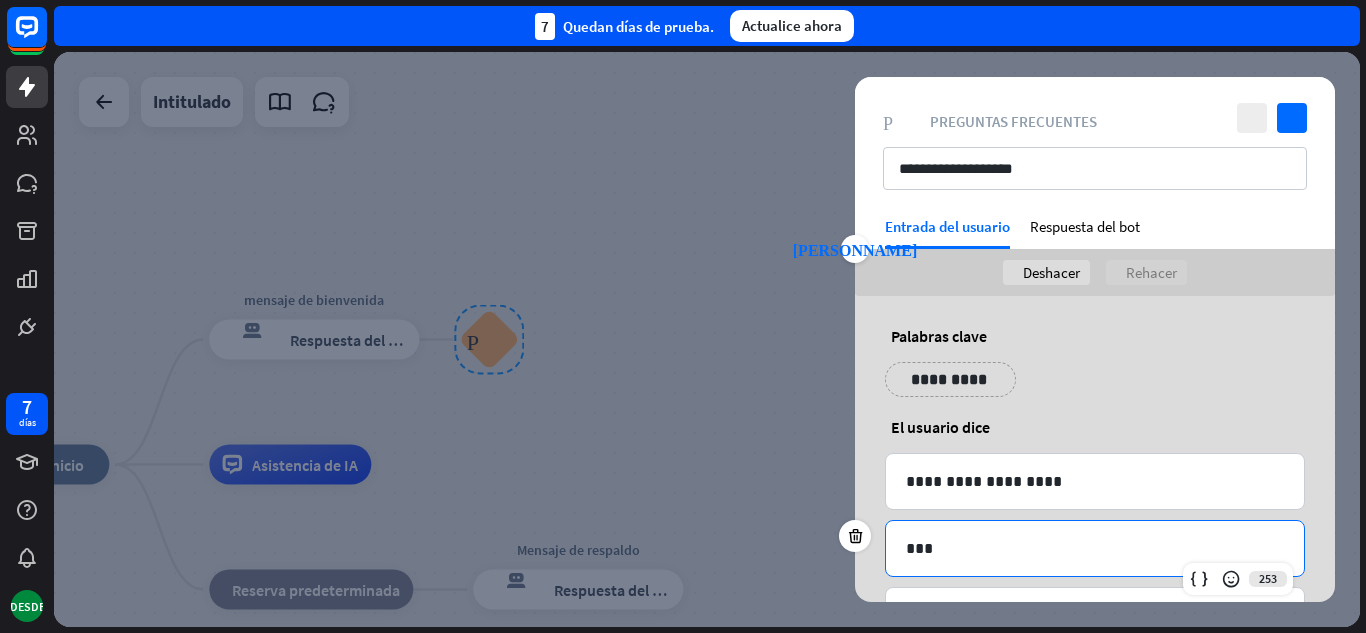 click at bounding box center [707, 339] 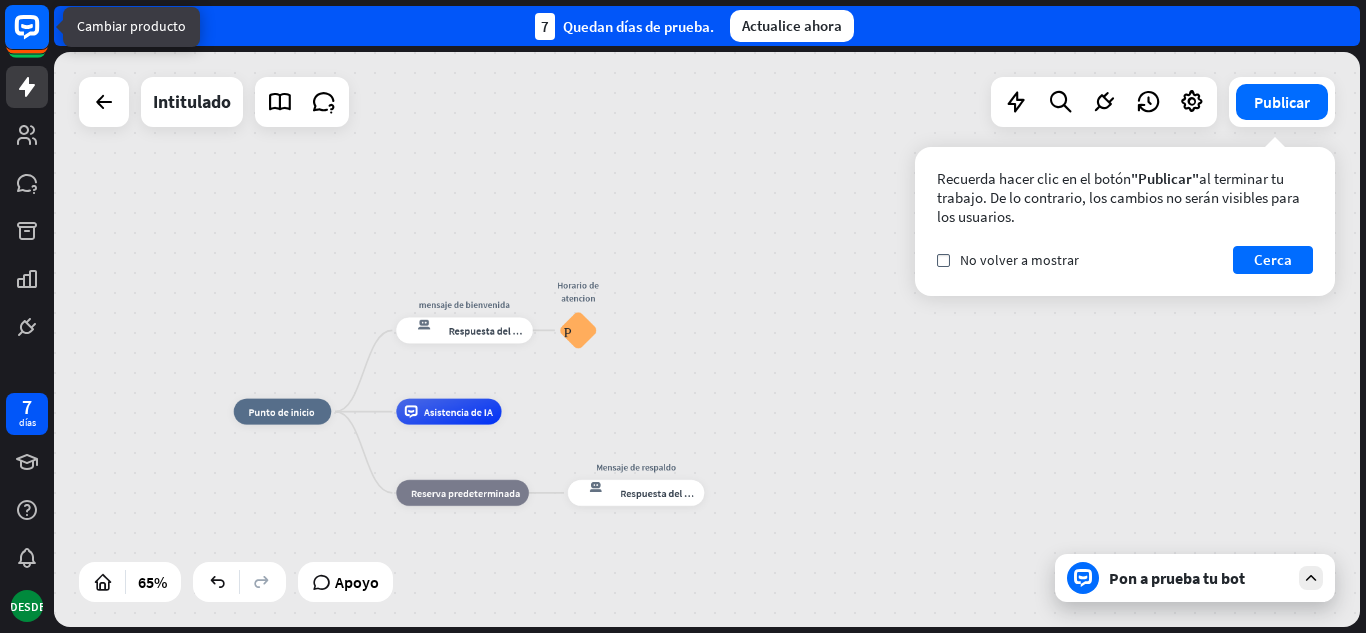 click 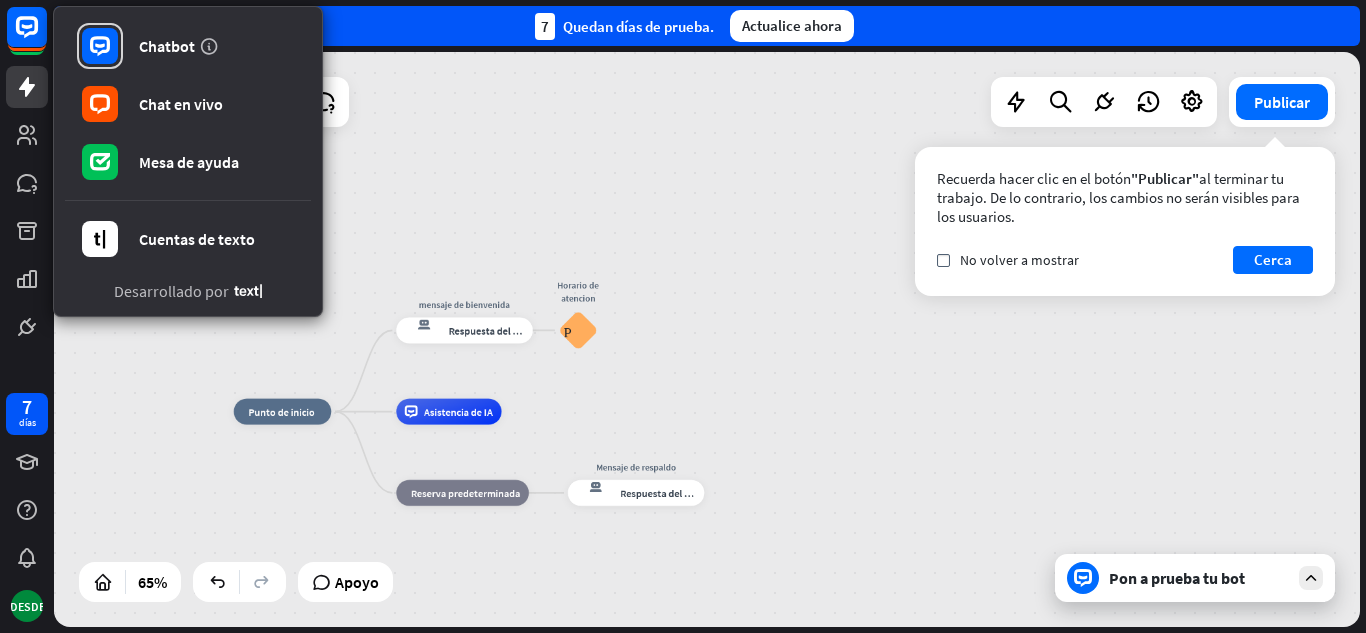 click on "inicio_2   Punto de inicio                 mensaje de bienvenida   respuesta del bot de bloqueo   Respuesta del bot                 Horario de atencion   Preguntas frecuentes sobre bloques                     Asistencia de IA                   bloque_de_retroceso   Reserva predeterminada                 Mensaje de respaldo   respuesta del bot de bloqueo   Respuesta del bot" at bounding box center (707, 339) 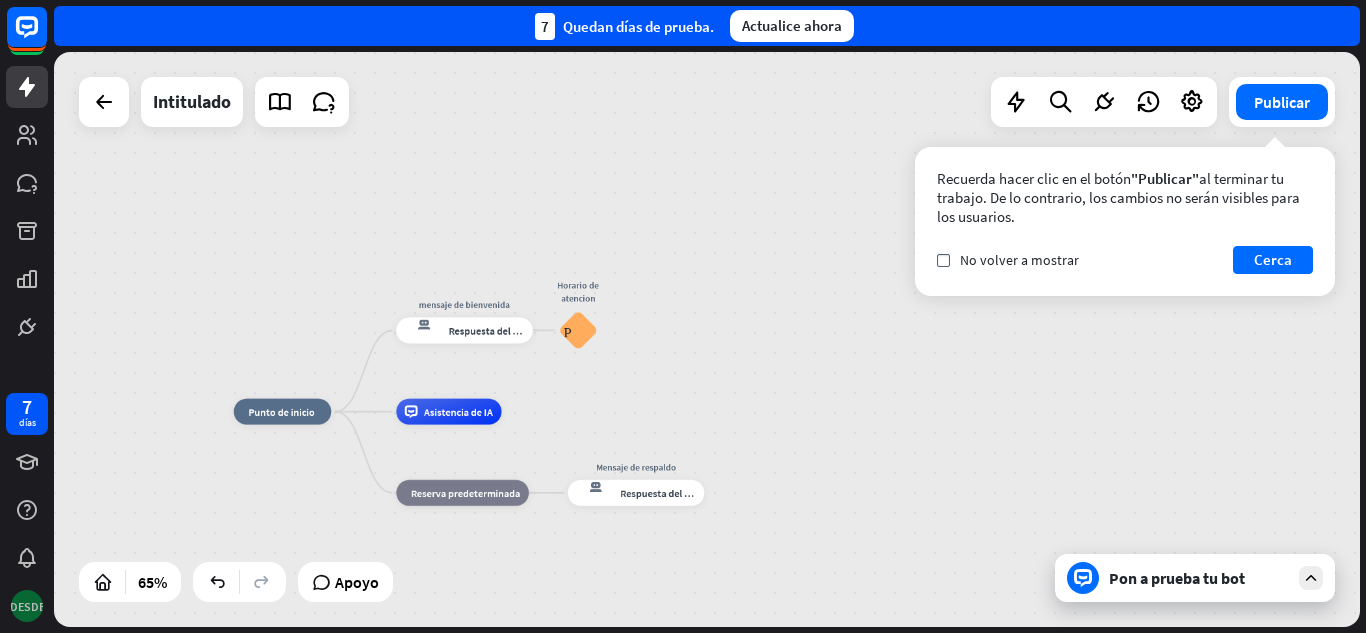 click on "DESDE" at bounding box center [27, 606] 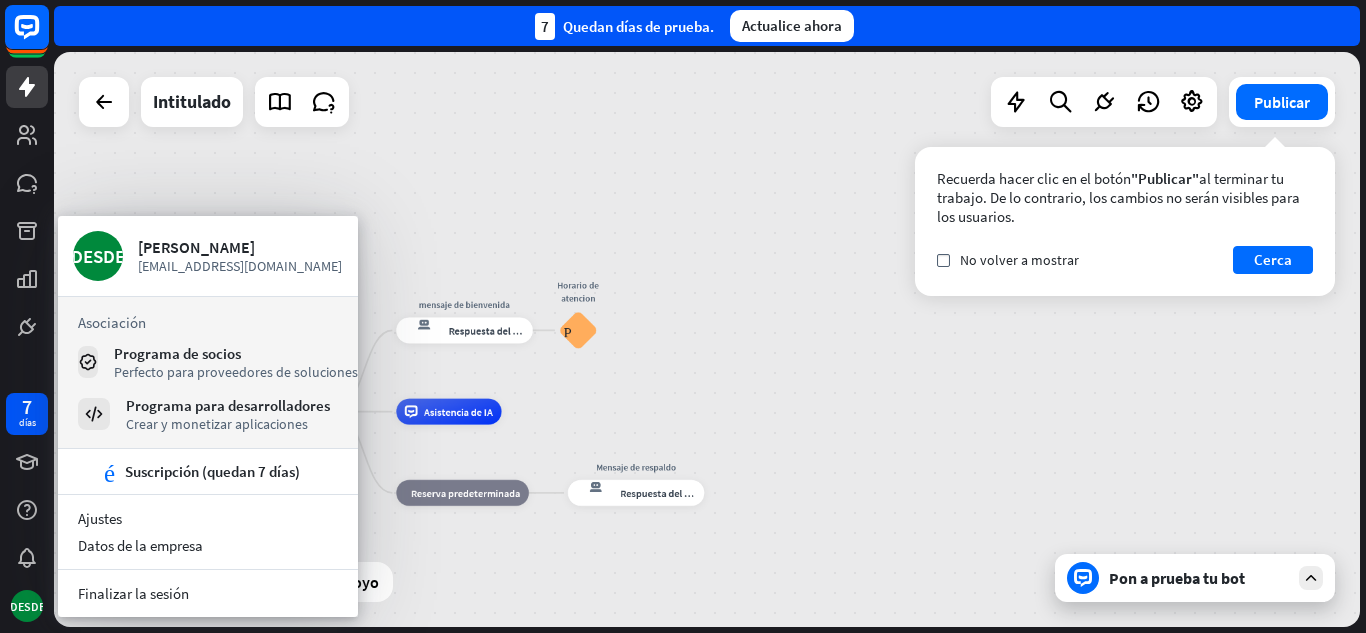 click 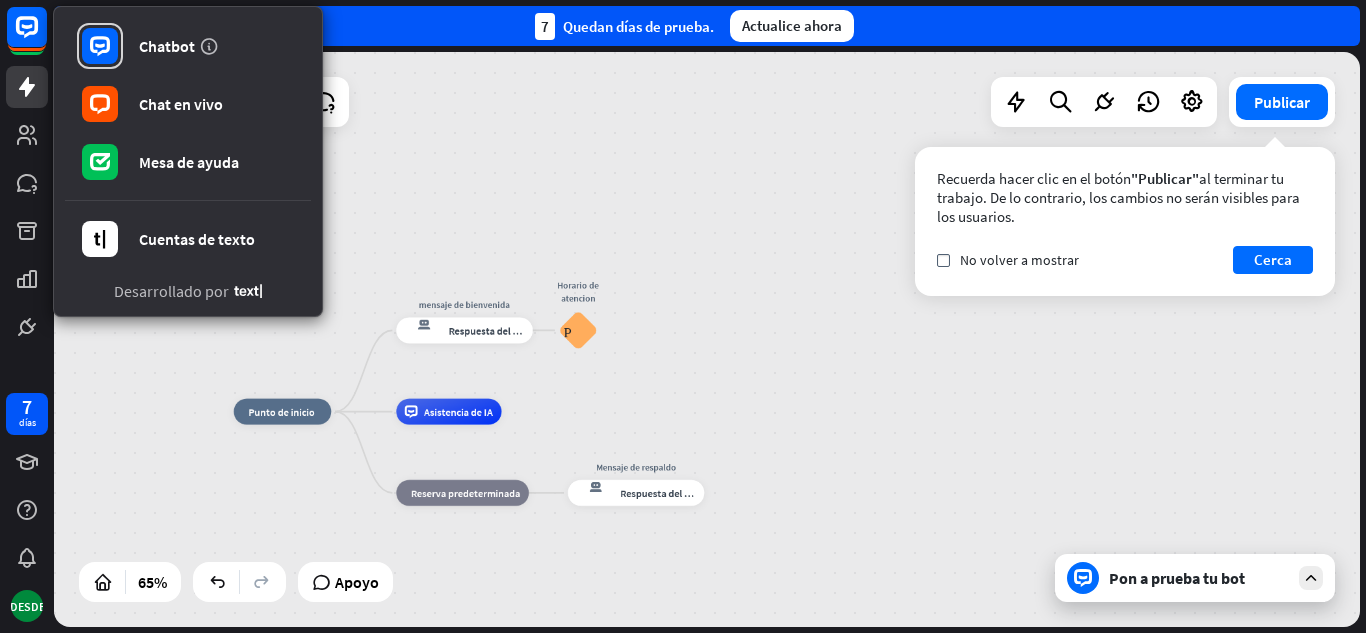 click on "inicio_2   Punto de inicio                 mensaje de bienvenida   respuesta del bot de bloqueo   Respuesta del bot                 Horario de atencion   Preguntas frecuentes sobre bloques                     Asistencia de IA                   bloque_de_retroceso   Reserva predeterminada                 Mensaje de respaldo   respuesta del bot de bloqueo   Respuesta del bot" at bounding box center (707, 339) 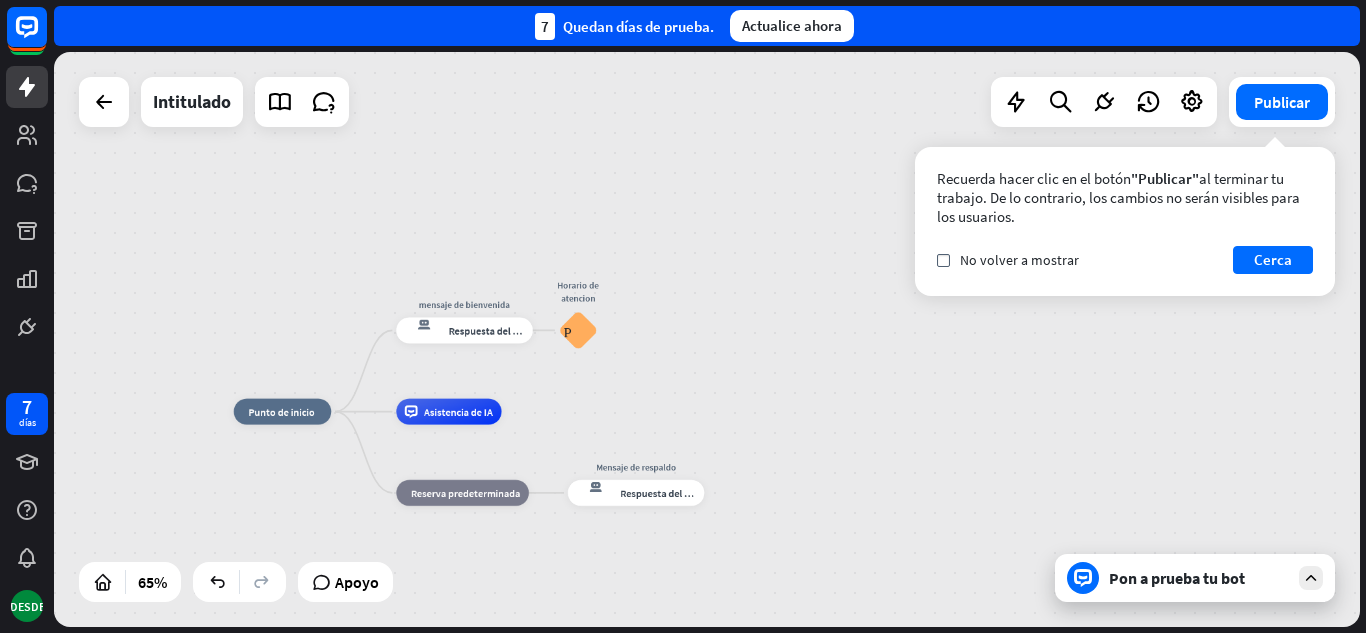 click on "inicio_2   Punto de inicio                 mensaje de bienvenida   respuesta del bot de bloqueo   Respuesta del bot                 Horario de atencion   Preguntas frecuentes sobre bloques                     Asistencia de IA                   bloque_de_retroceso   Reserva predeterminada                 Mensaje de respaldo   respuesta del bot de bloqueo   Respuesta del bot" at bounding box center (707, 339) 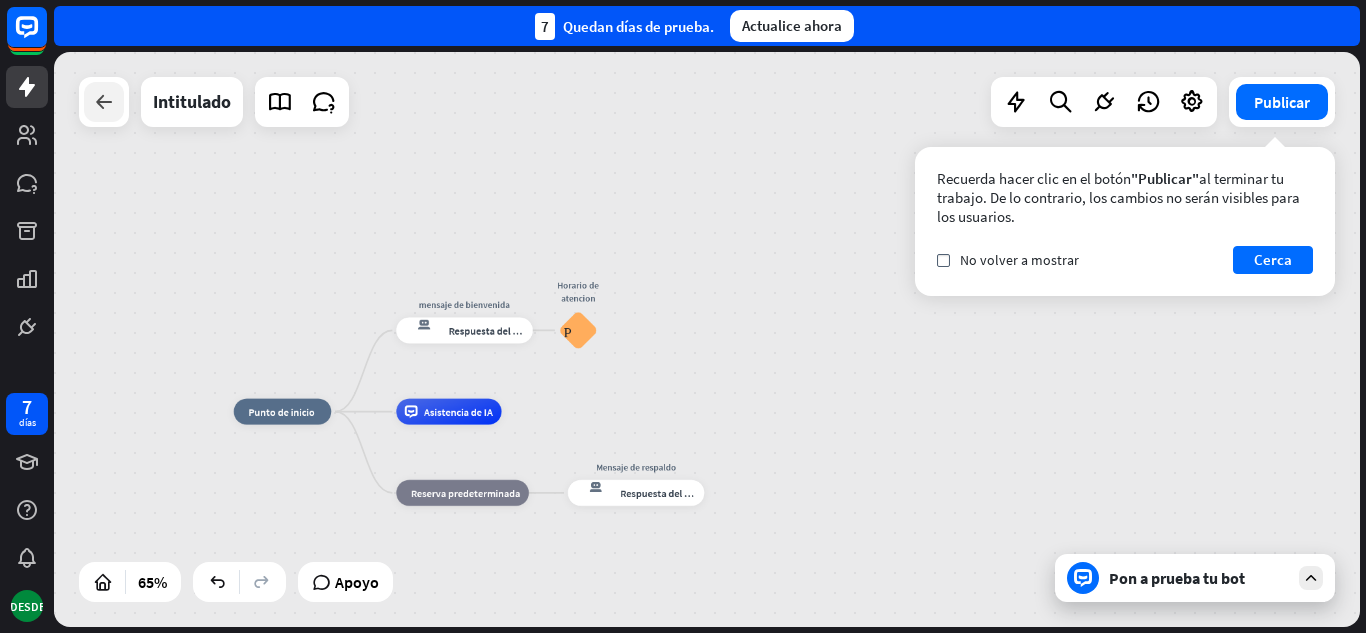 click at bounding box center (104, 102) 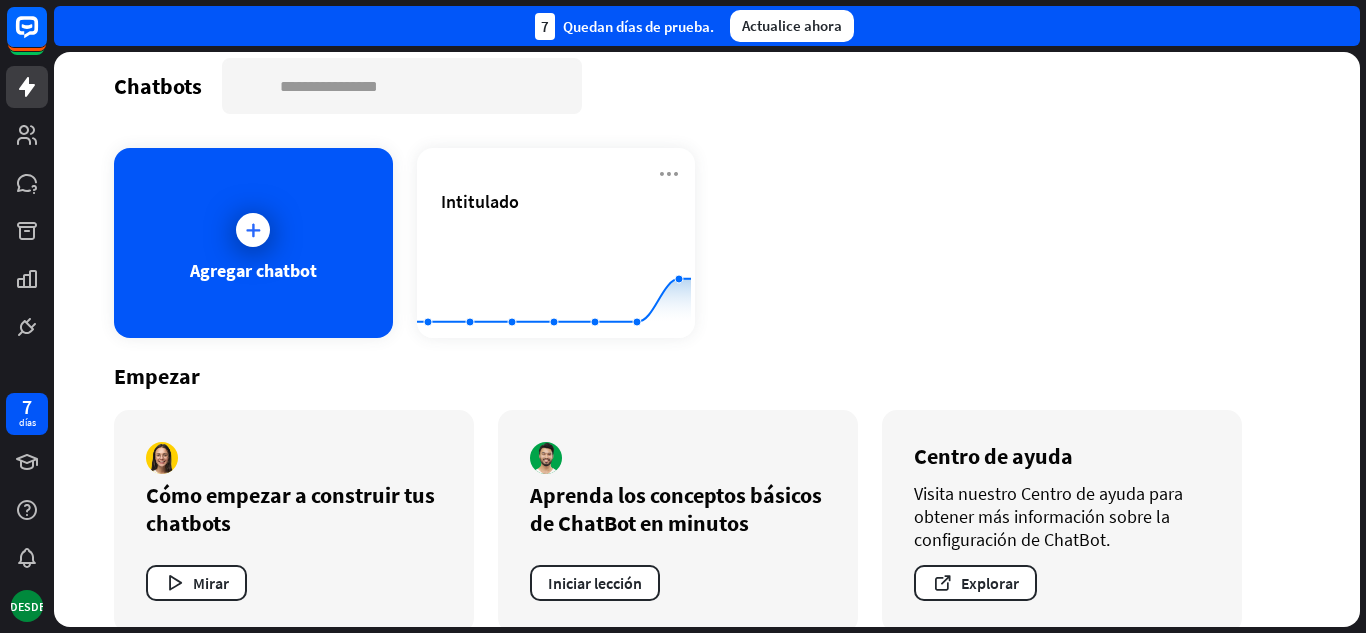 scroll, scrollTop: 48, scrollLeft: 0, axis: vertical 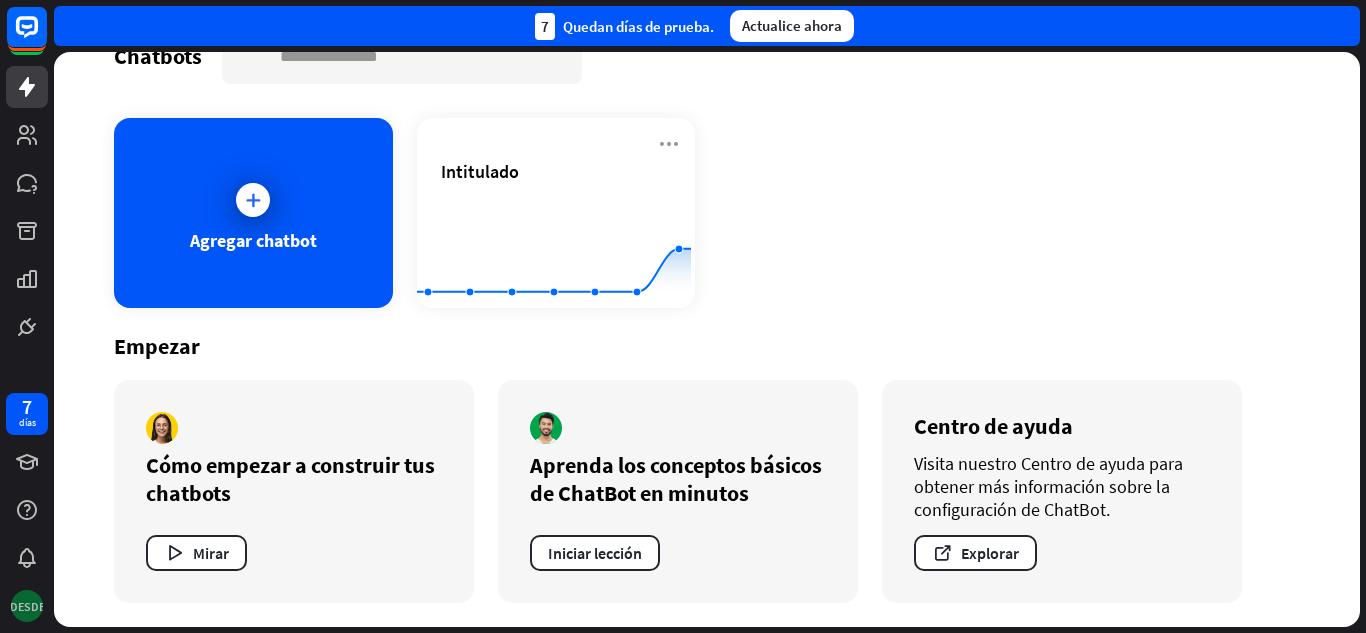 click on "DESDE" at bounding box center [27, 606] 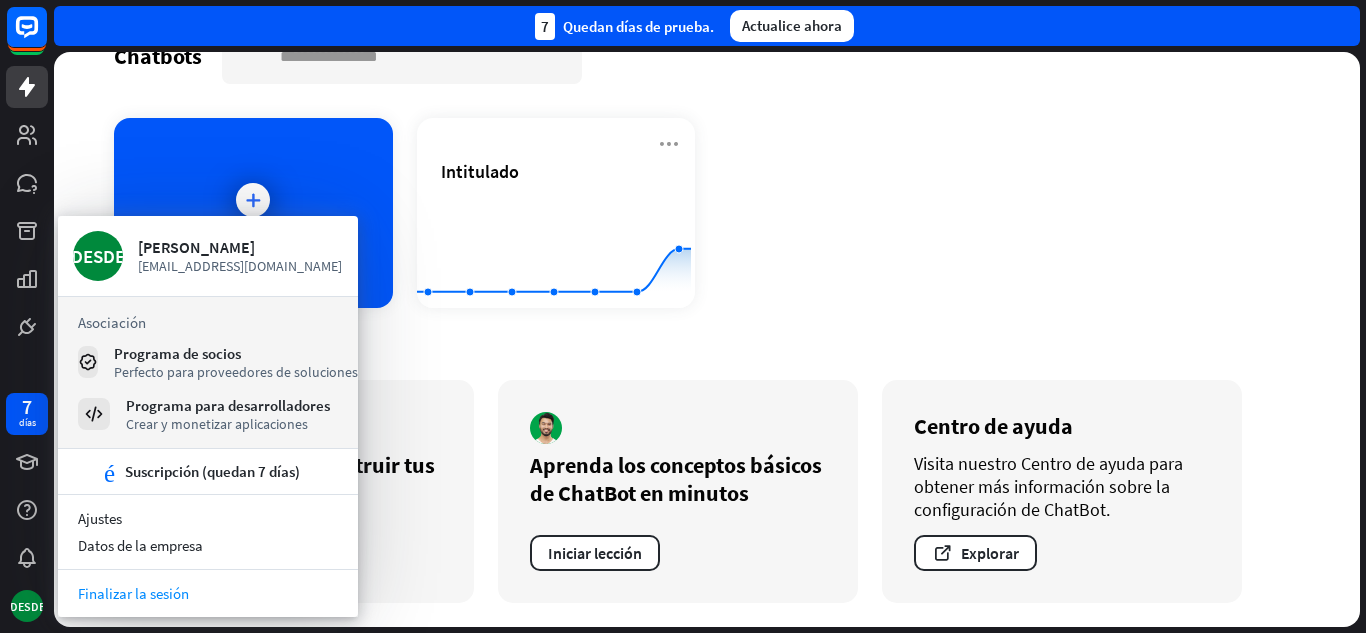 click on "Finalizar la sesión" at bounding box center (133, 593) 